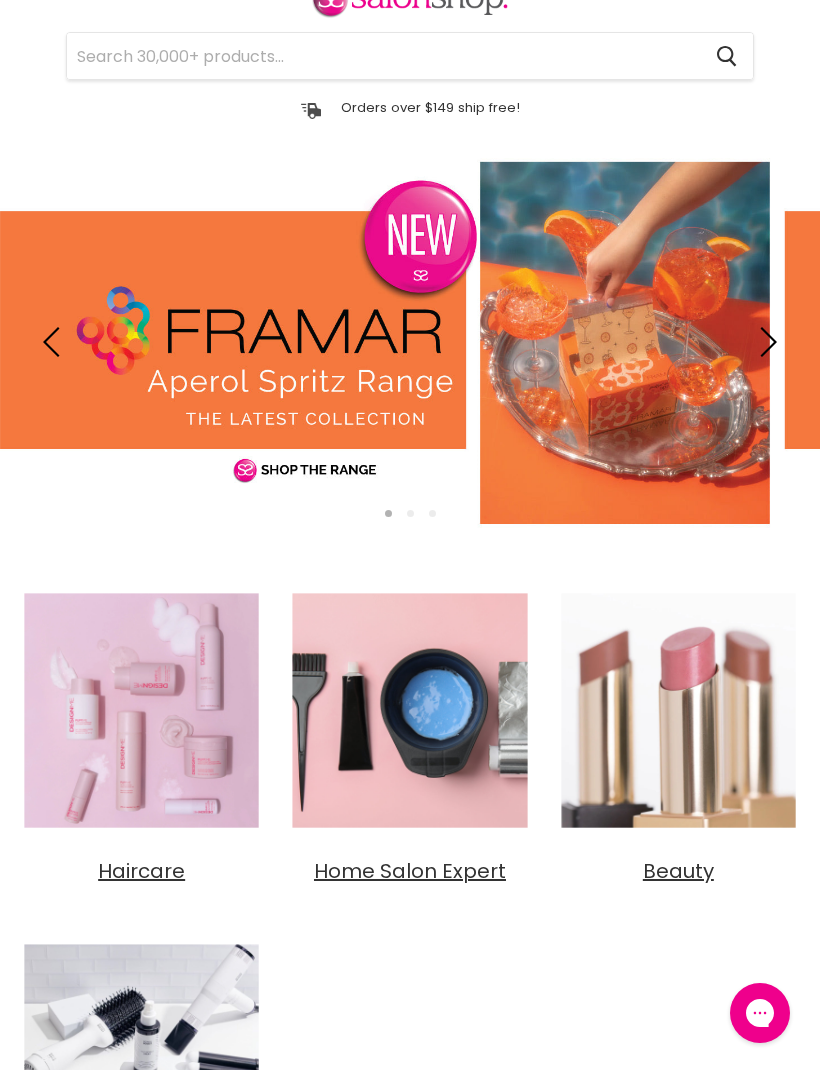 scroll, scrollTop: 0, scrollLeft: 0, axis: both 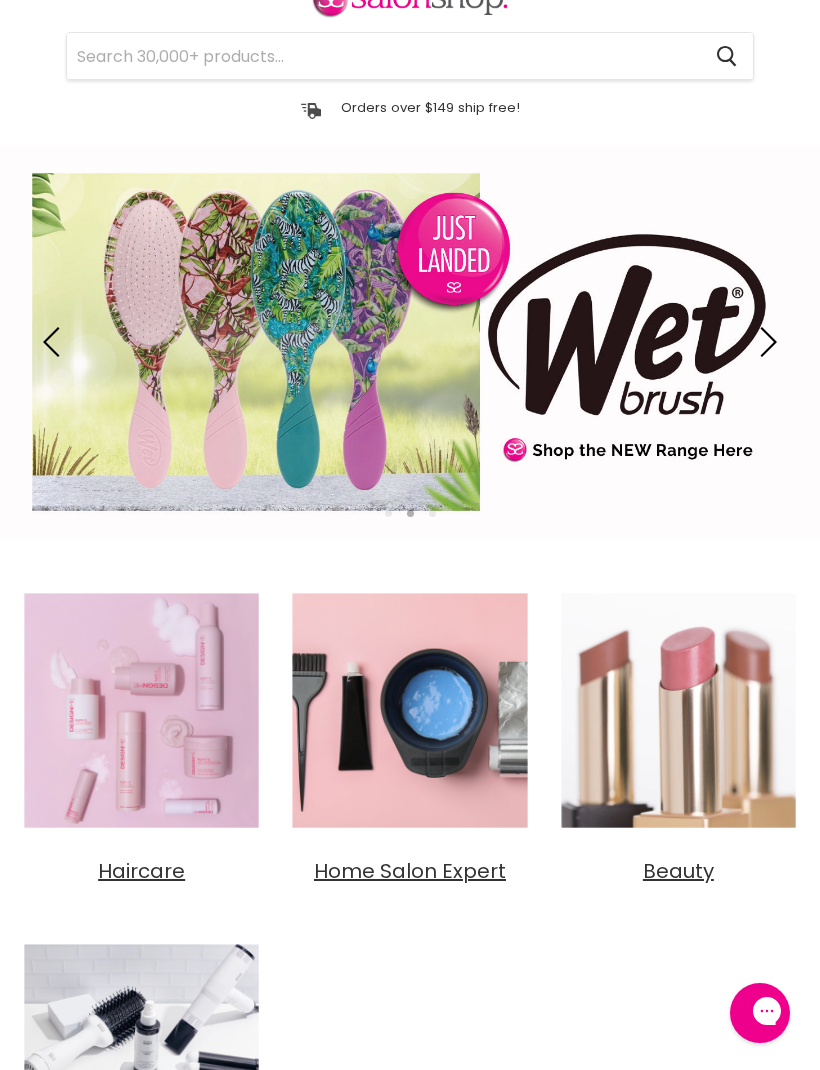 click at bounding box center [678, 710] 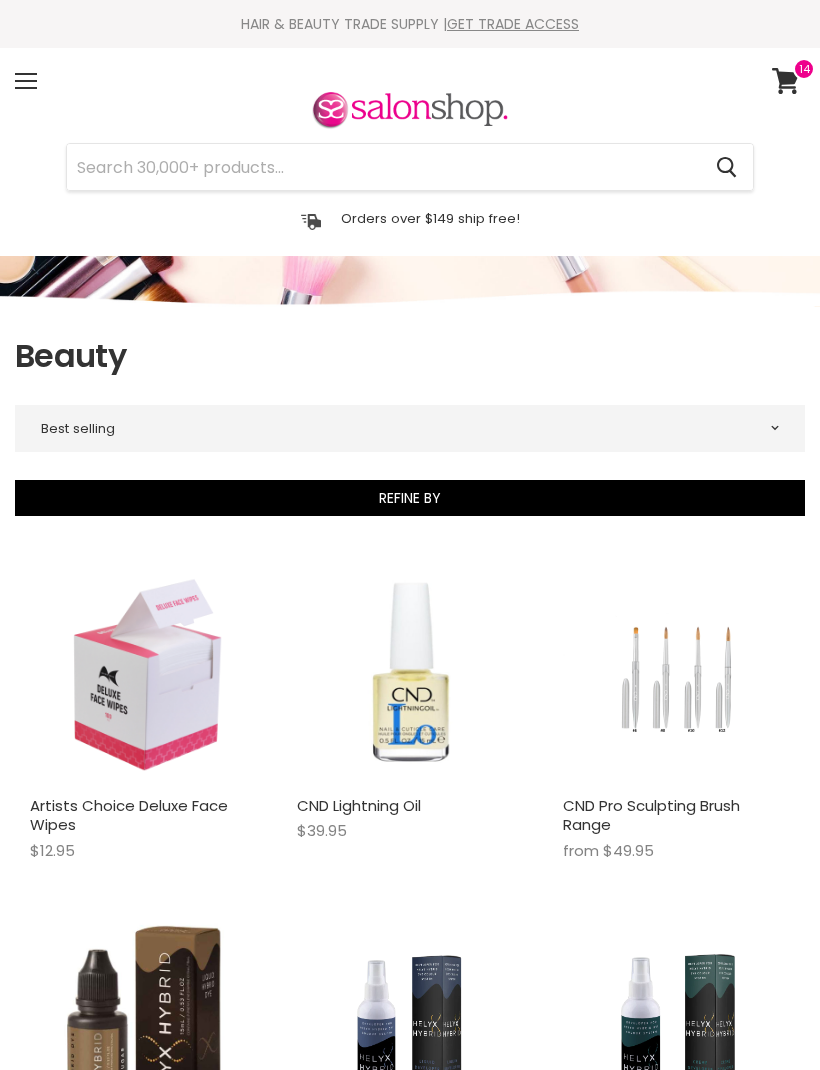 scroll, scrollTop: 0, scrollLeft: 0, axis: both 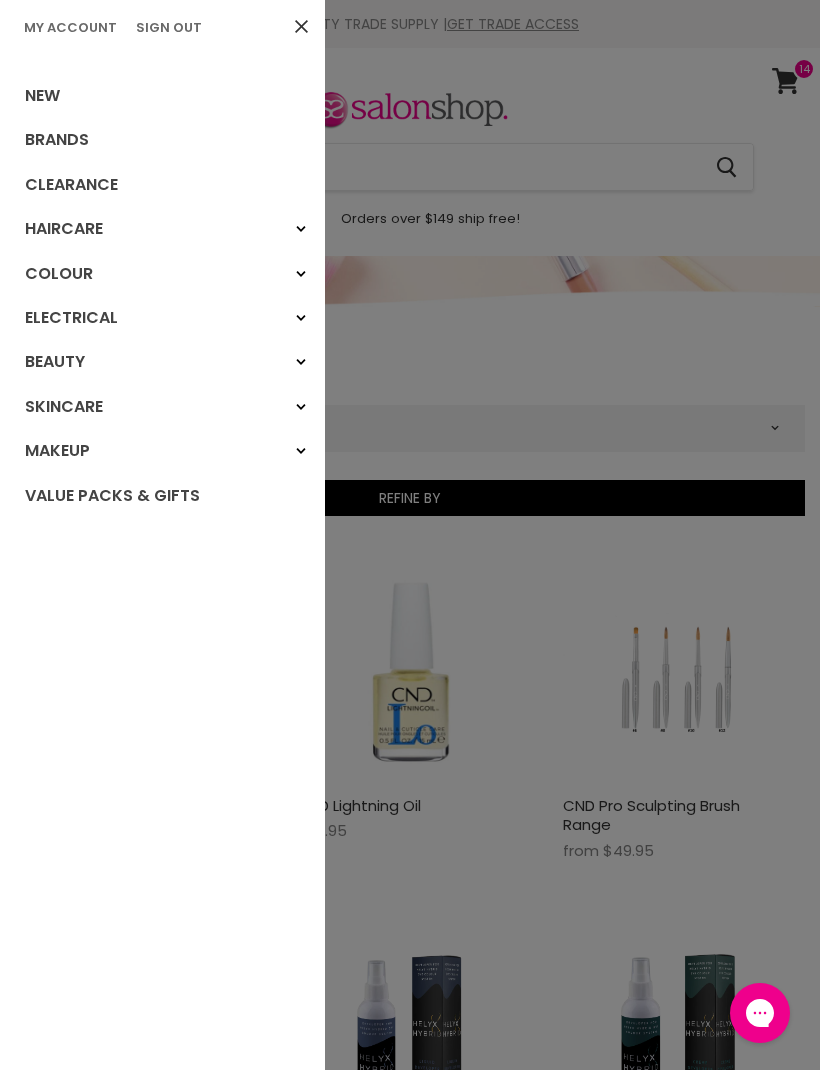 click on "My Account" at bounding box center [70, 27] 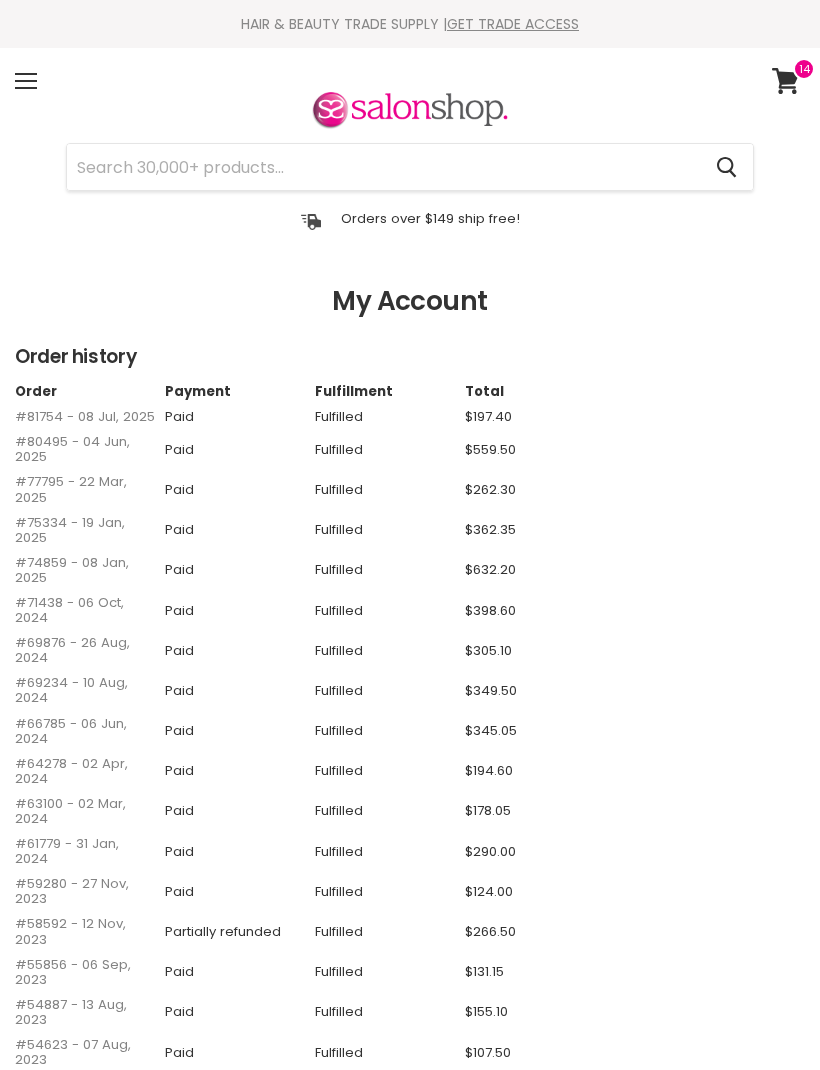 scroll, scrollTop: 0, scrollLeft: 0, axis: both 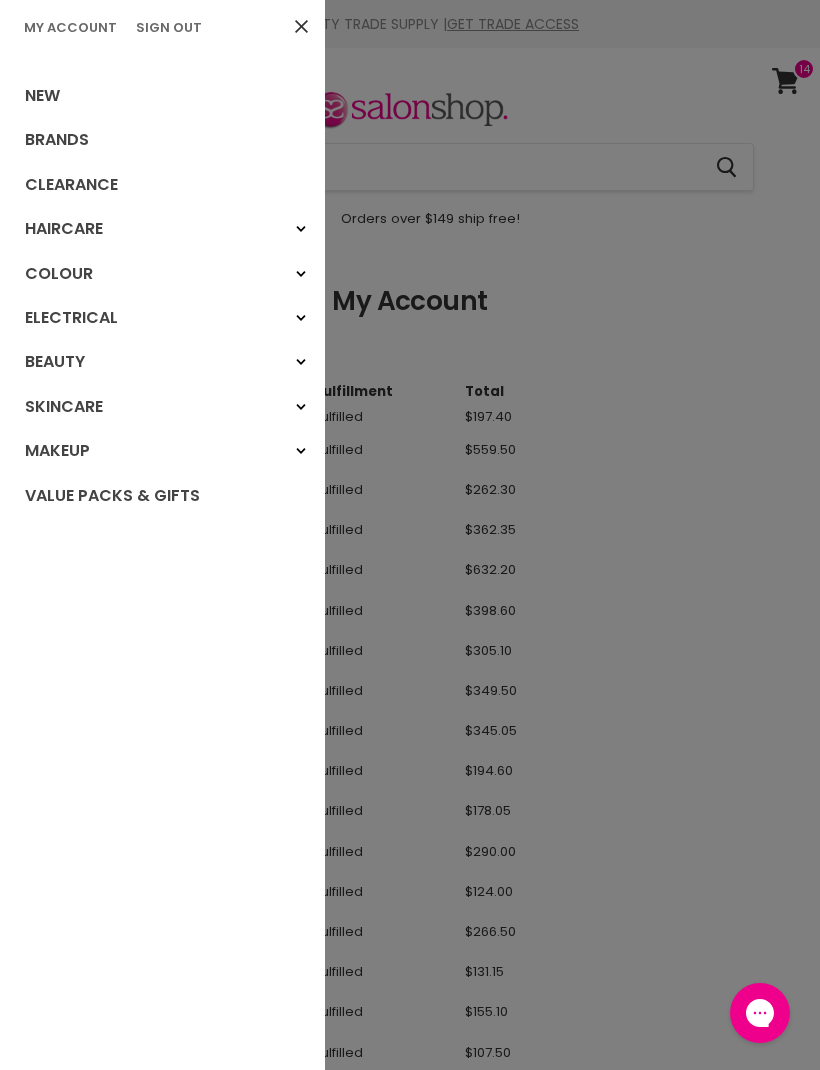 click on "Brands" at bounding box center [162, 140] 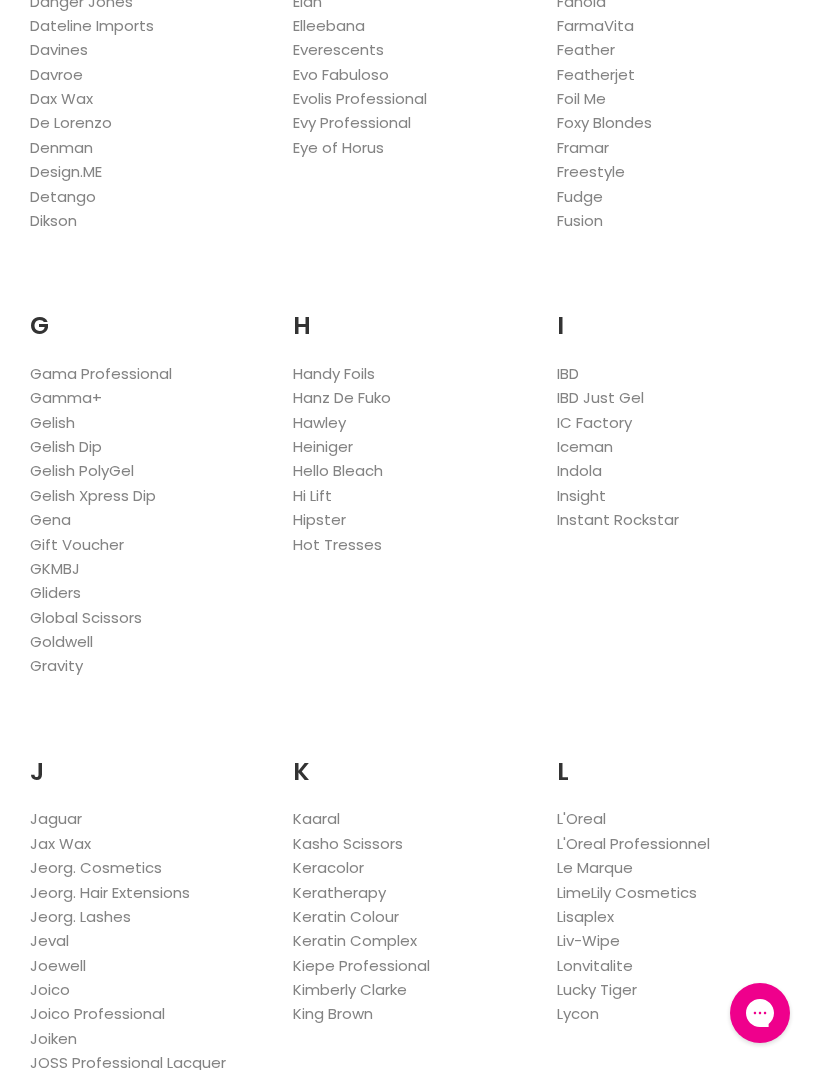 scroll, scrollTop: 0, scrollLeft: 0, axis: both 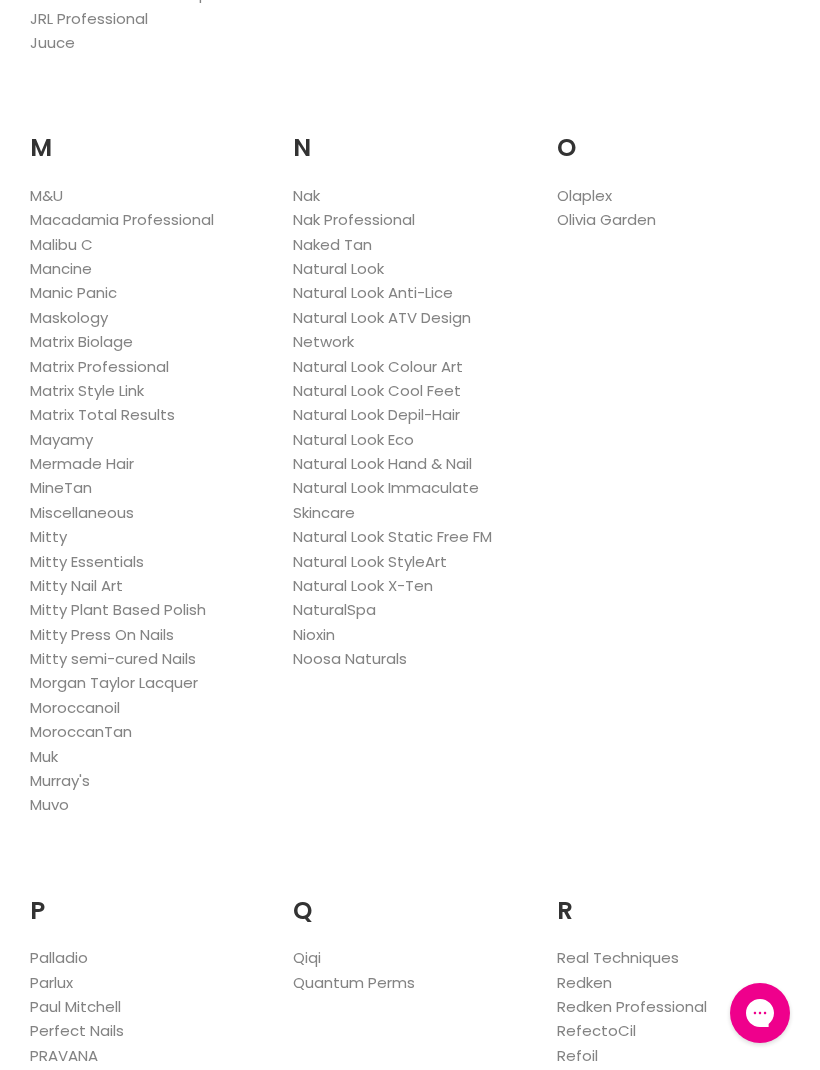 click on "Nak Professional" at bounding box center (354, 219) 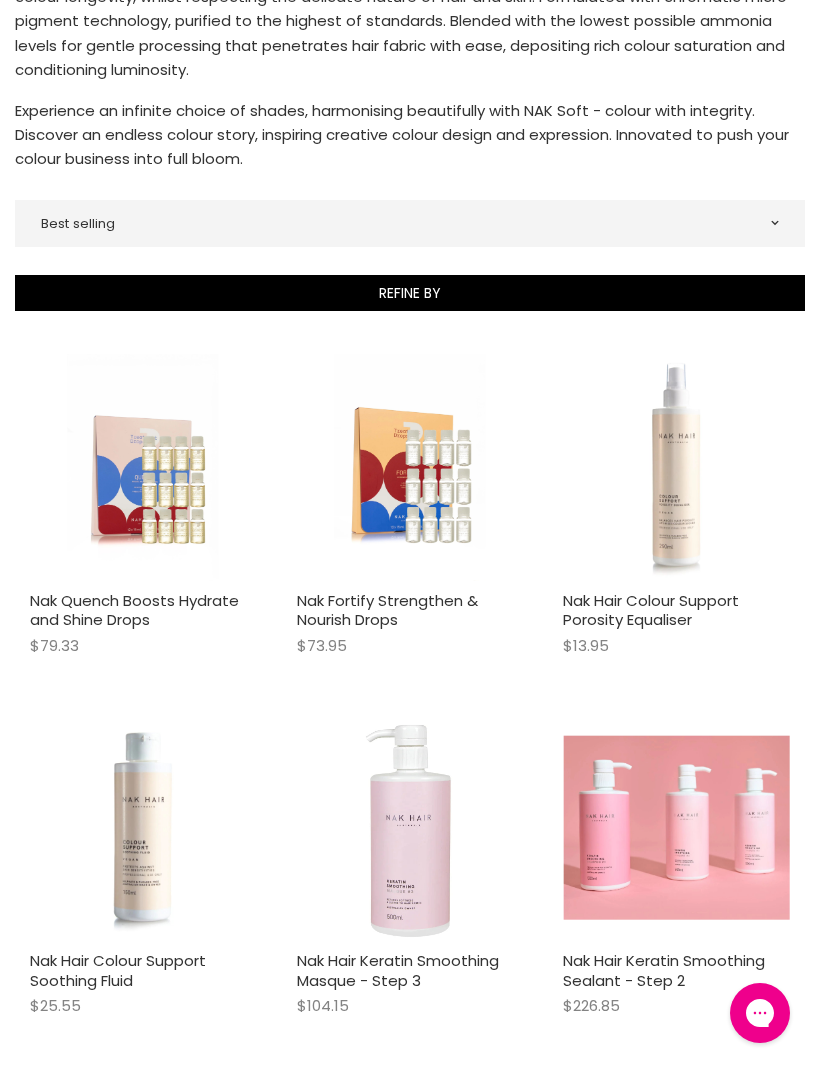 scroll, scrollTop: 0, scrollLeft: 0, axis: both 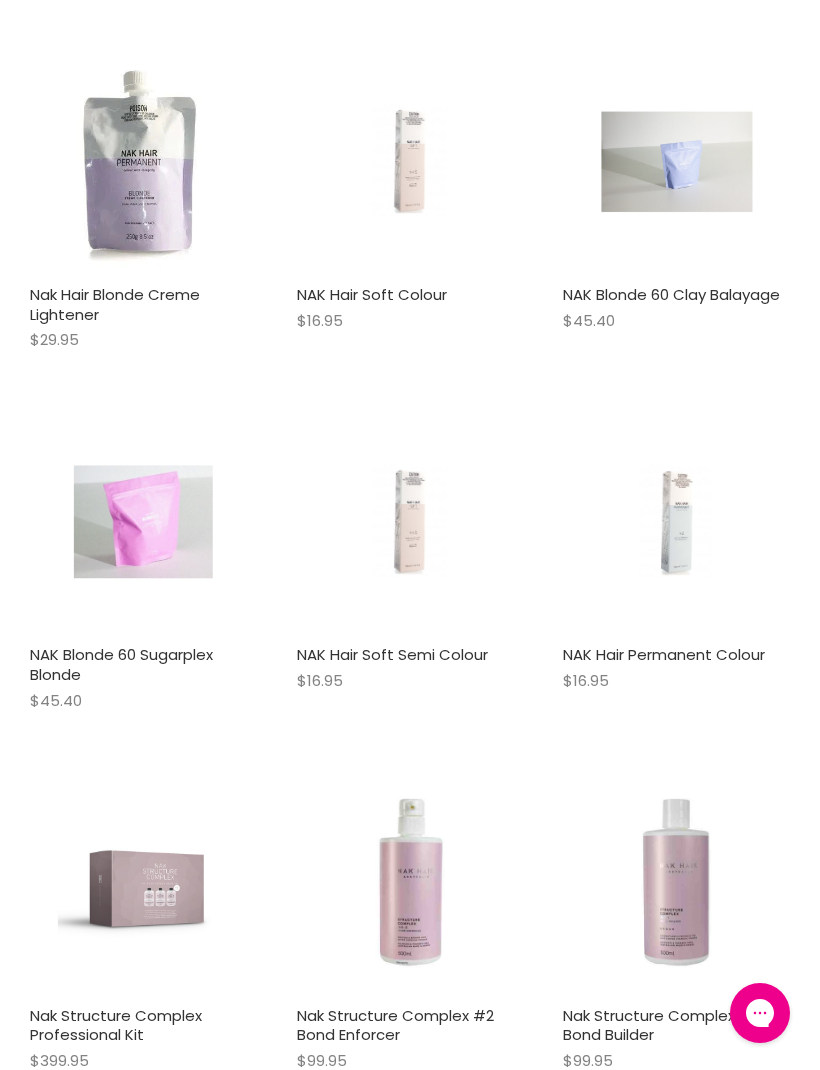 click on "NAK Hair Permanent Colour" at bounding box center [664, 654] 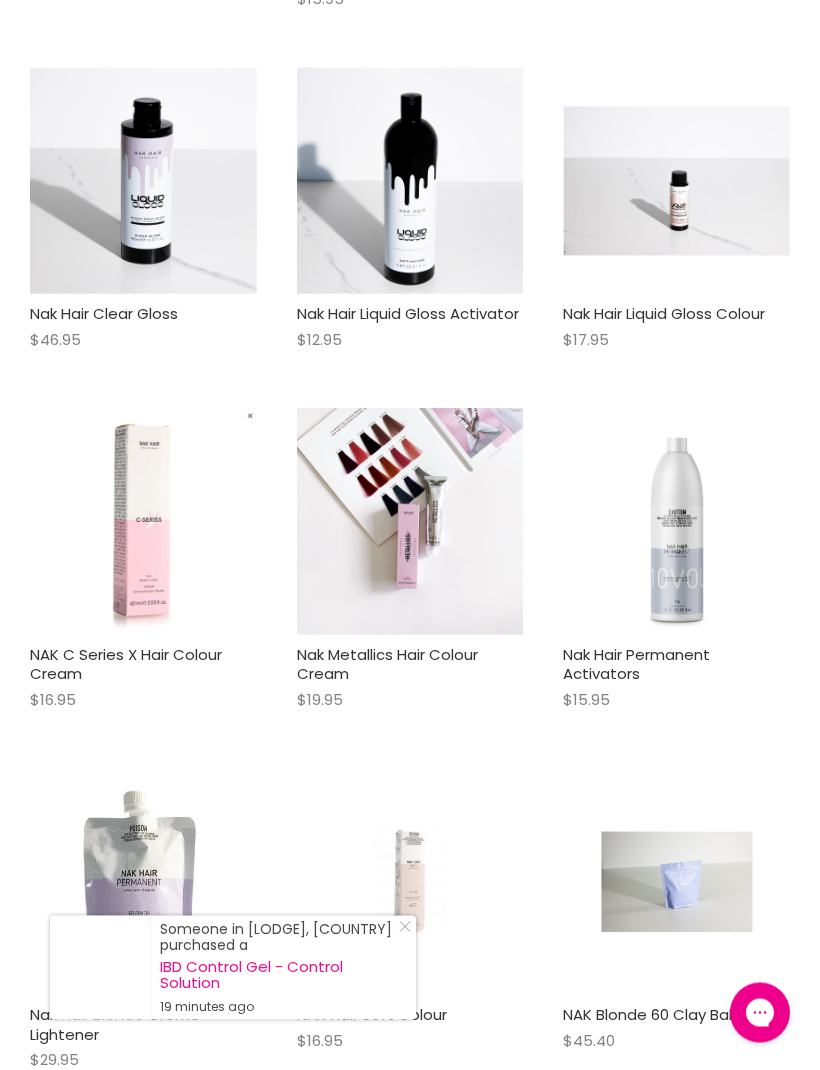 scroll, scrollTop: 2054, scrollLeft: 0, axis: vertical 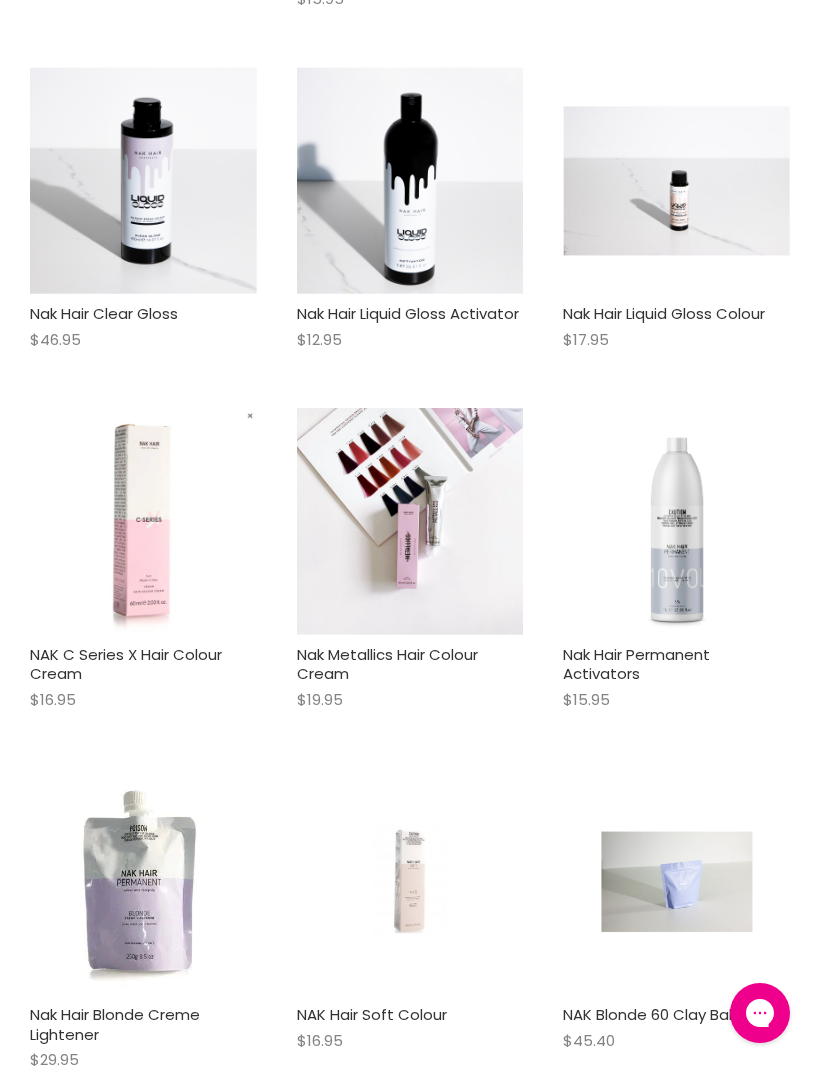 click on "NAK C Series X Hair Colour Cream" at bounding box center (126, 664) 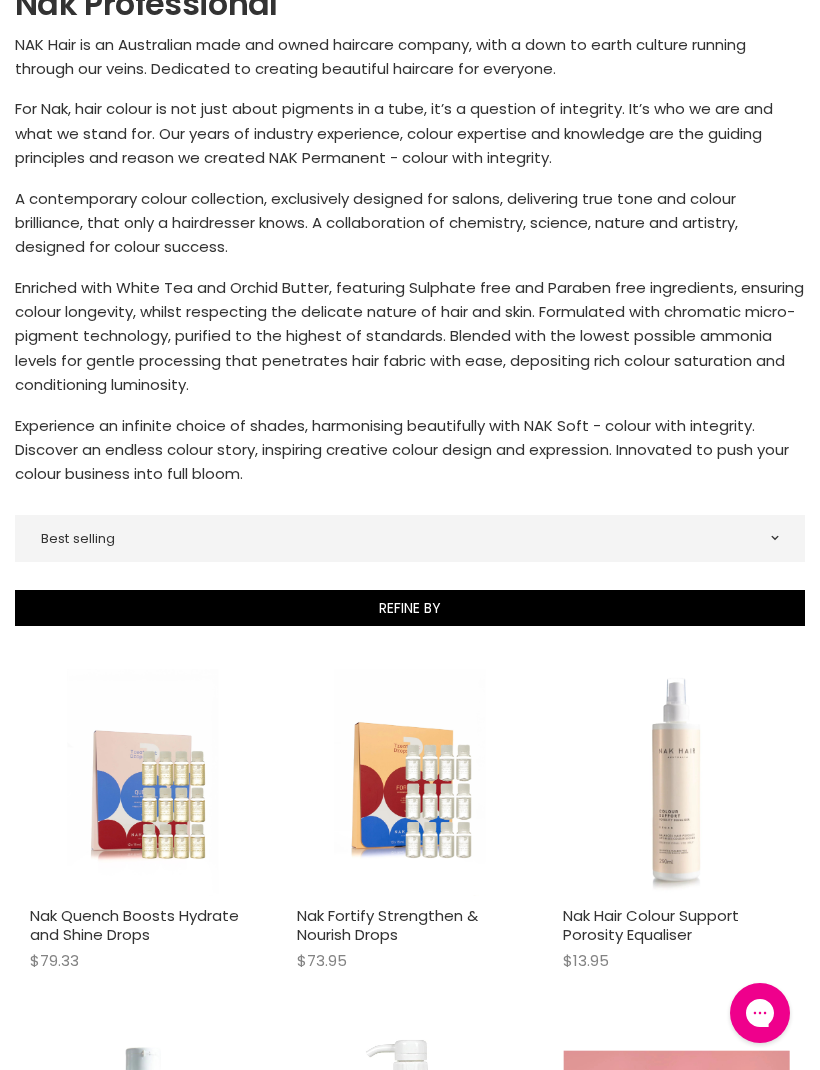 scroll, scrollTop: 0, scrollLeft: 0, axis: both 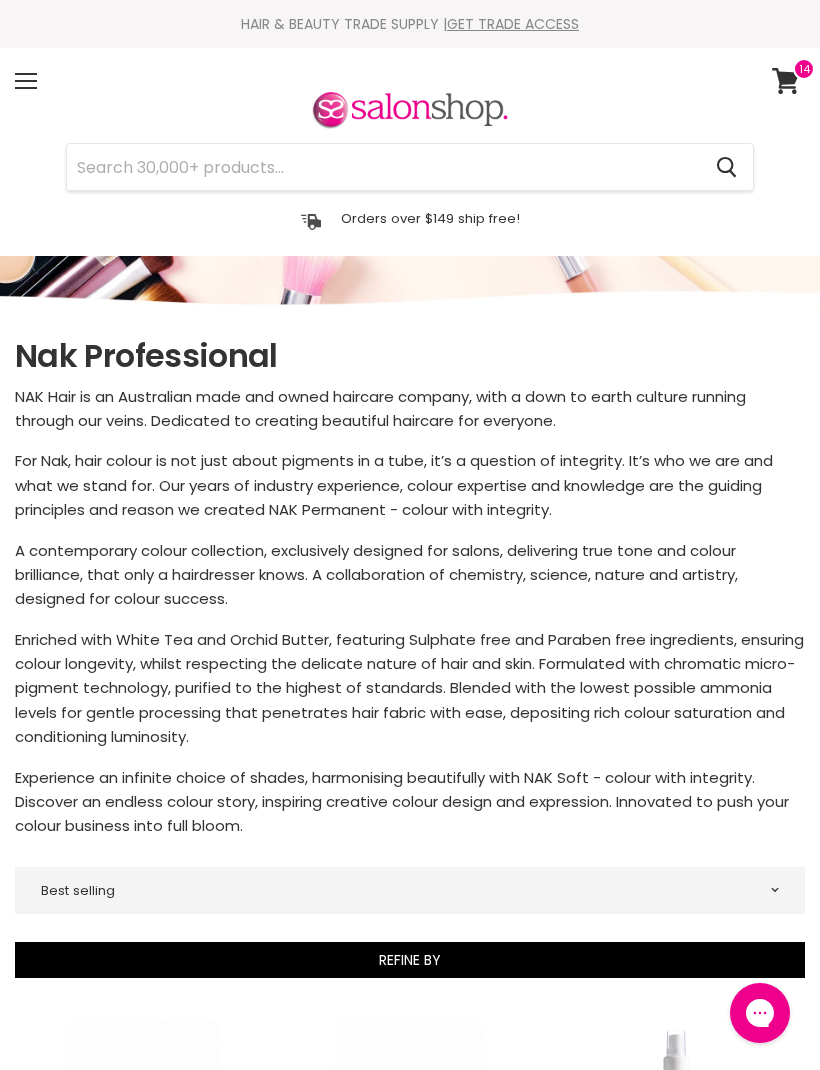 click on "Menu" at bounding box center [26, 81] 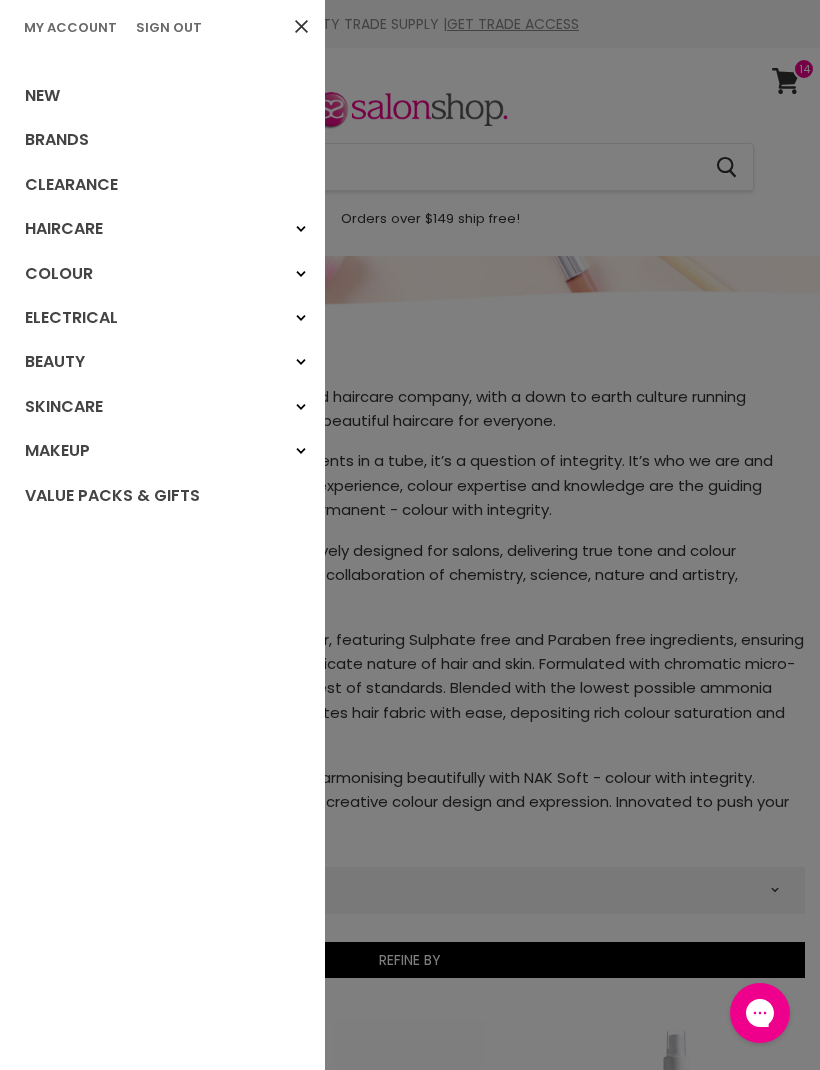 click on "Brands" at bounding box center [162, 140] 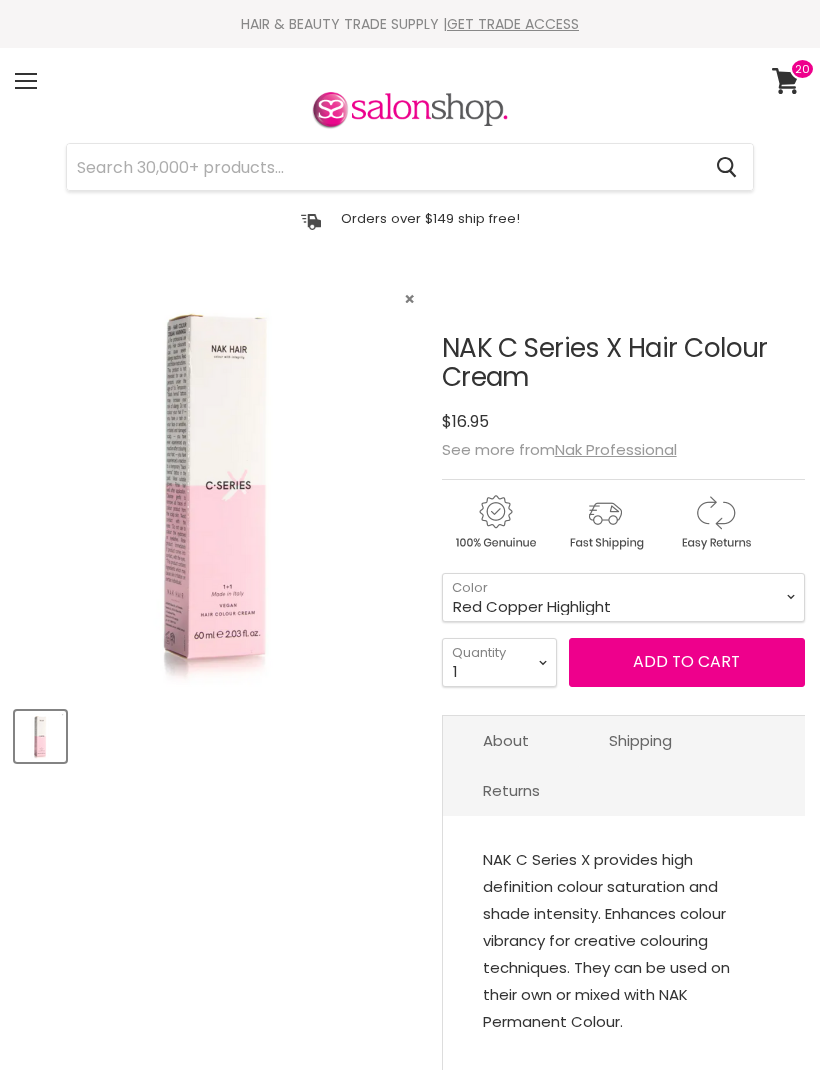 scroll, scrollTop: 0, scrollLeft: 0, axis: both 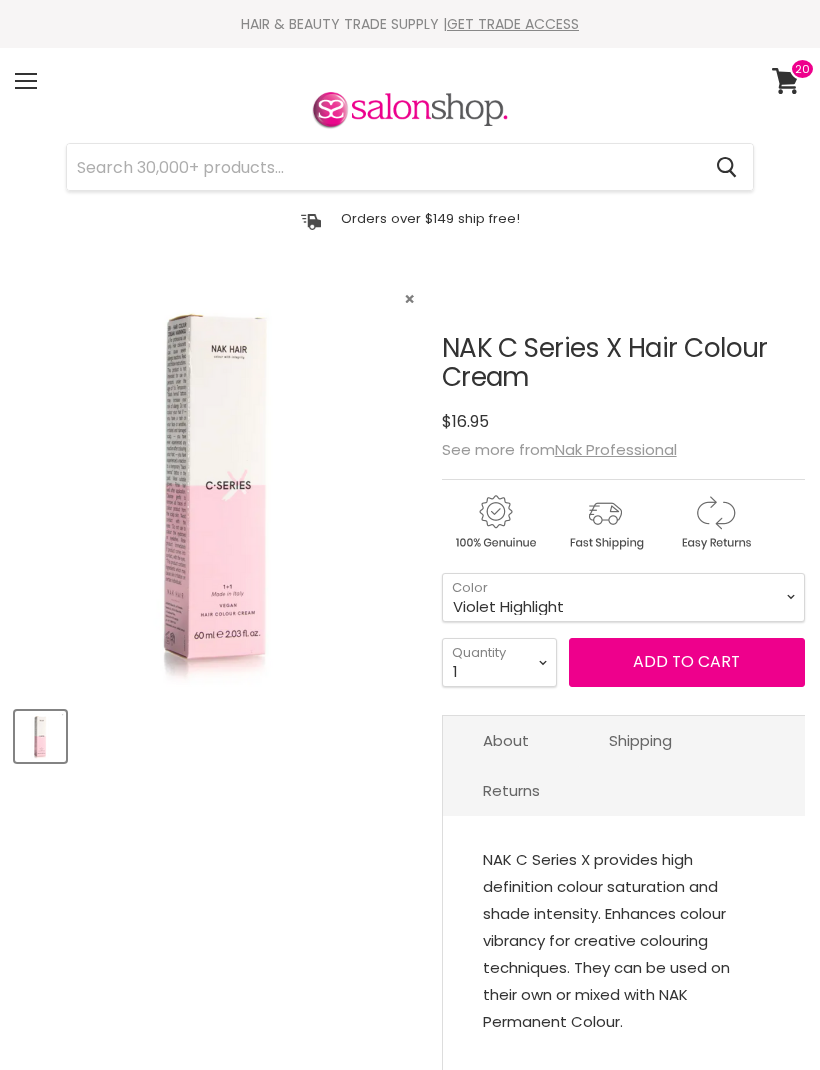select on "Violet Highlight" 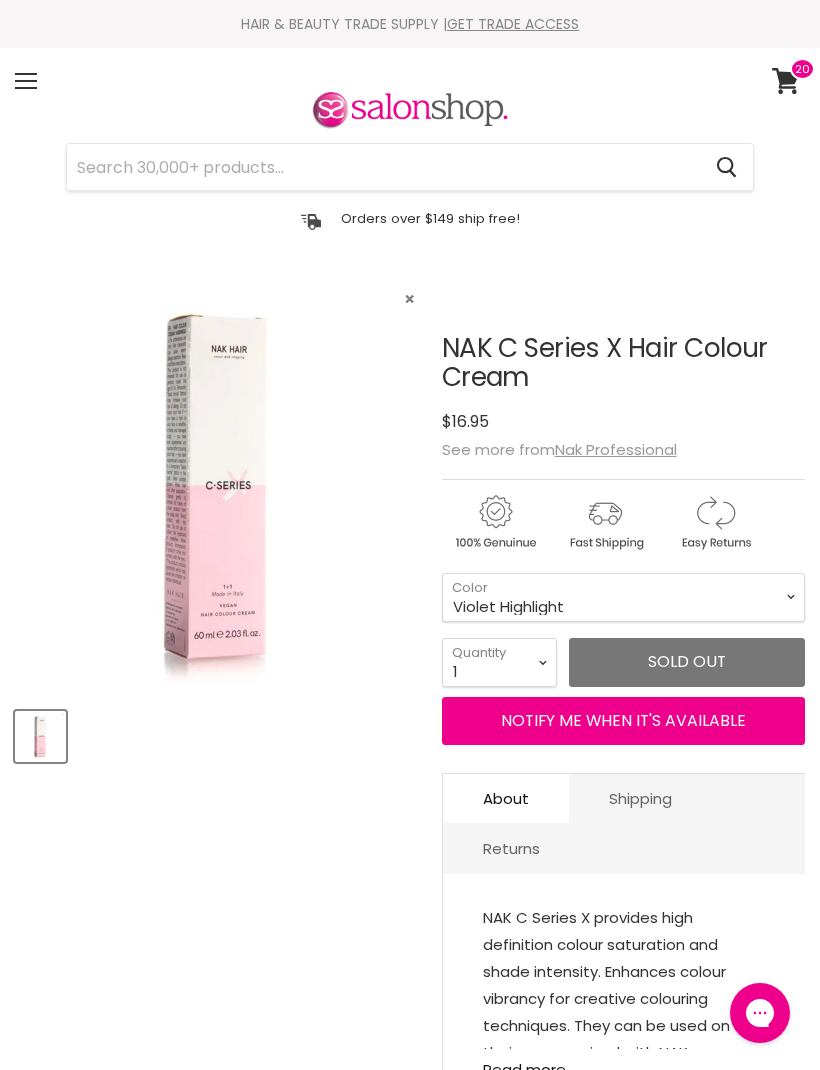 scroll, scrollTop: 0, scrollLeft: 0, axis: both 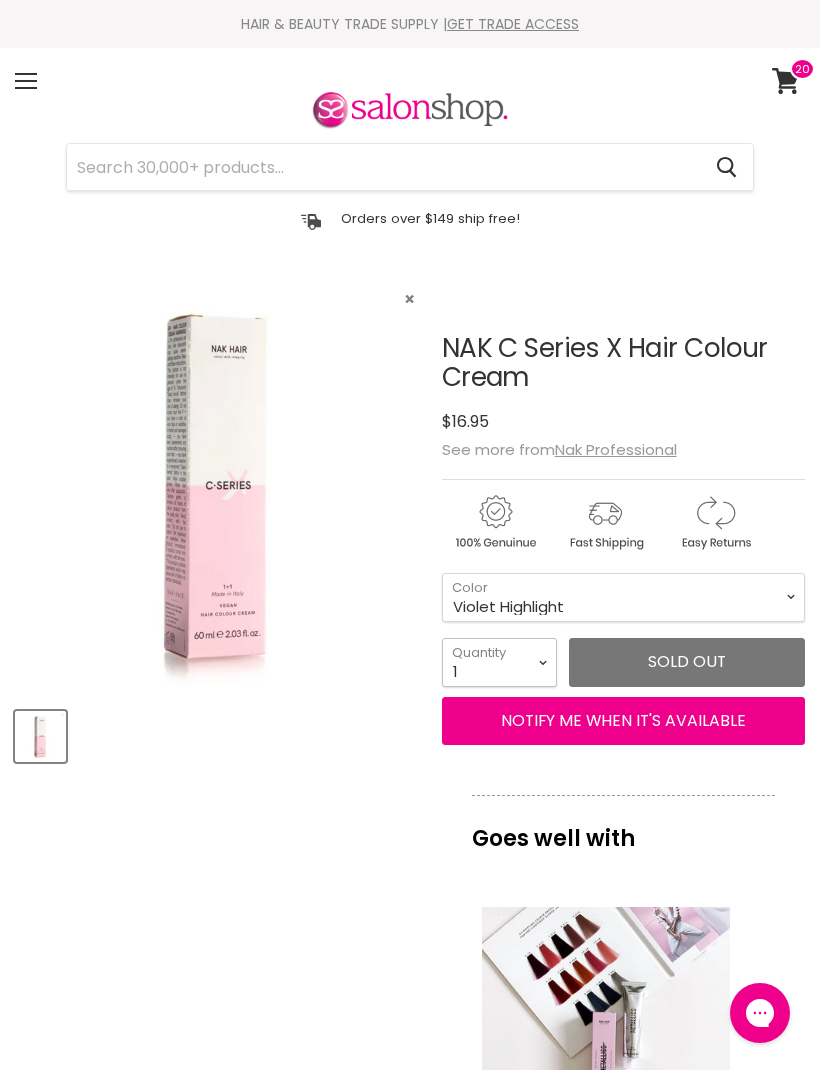click on "1
2
3
4
5
6
7
8
9
10+" at bounding box center [499, 662] 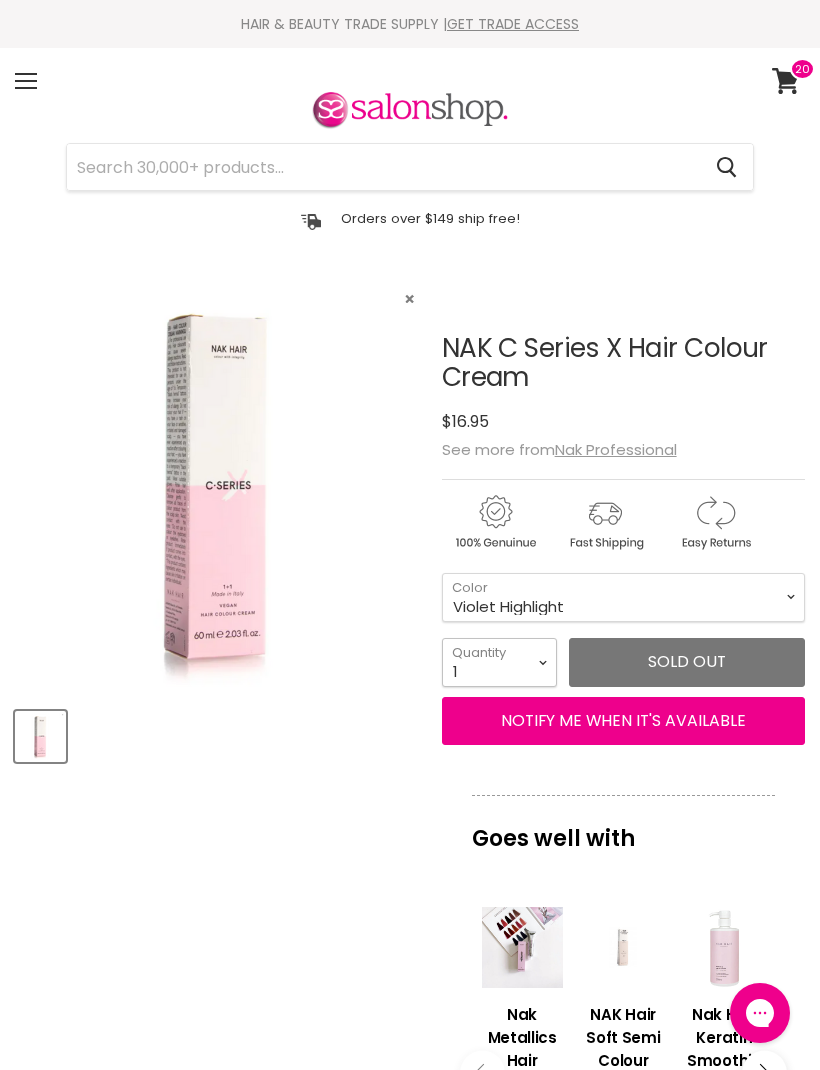 select on "2" 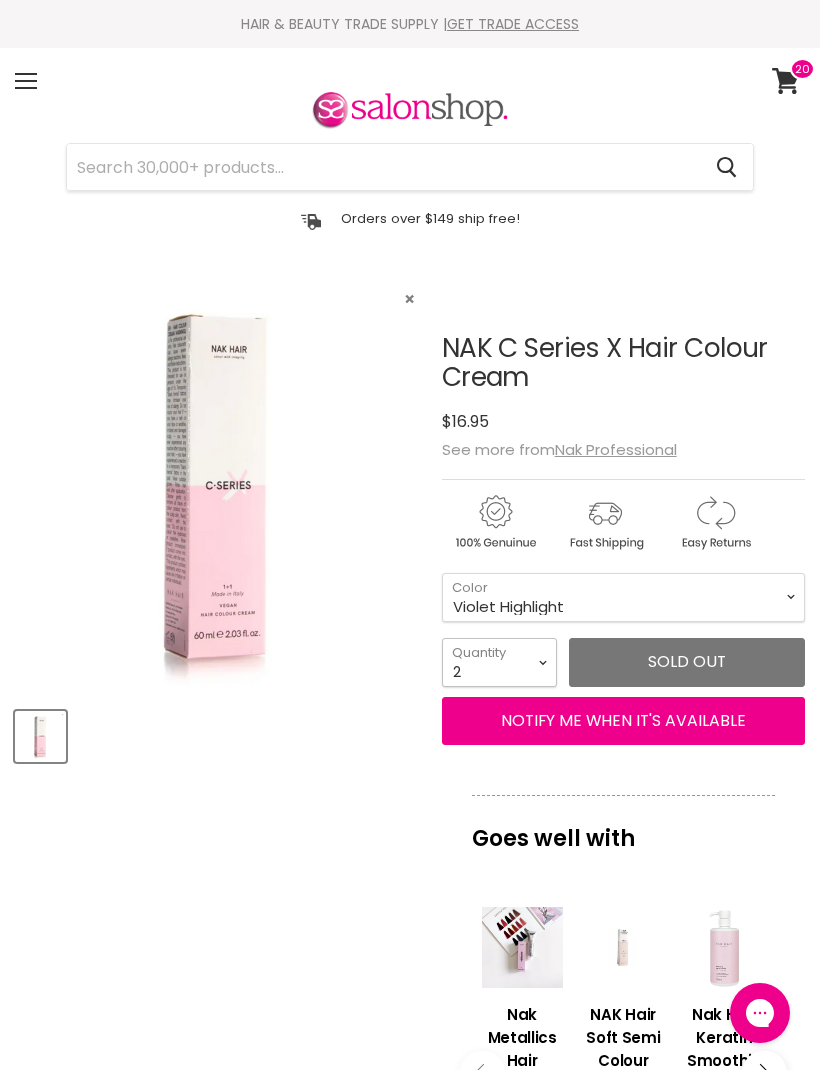 type on "2" 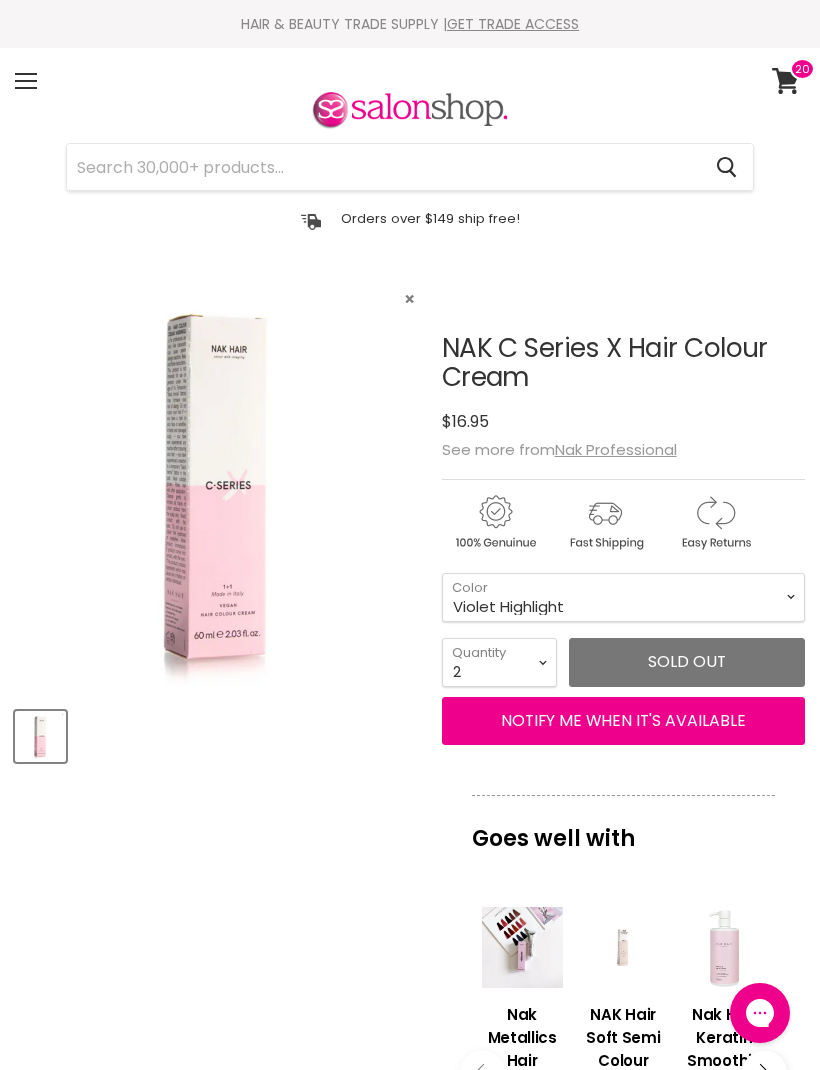 click on "Click or scroll to zoom
Tap or pinch to zoom
NAK C Series X Hair Colour Cream
No reviews" at bounding box center (410, 998) 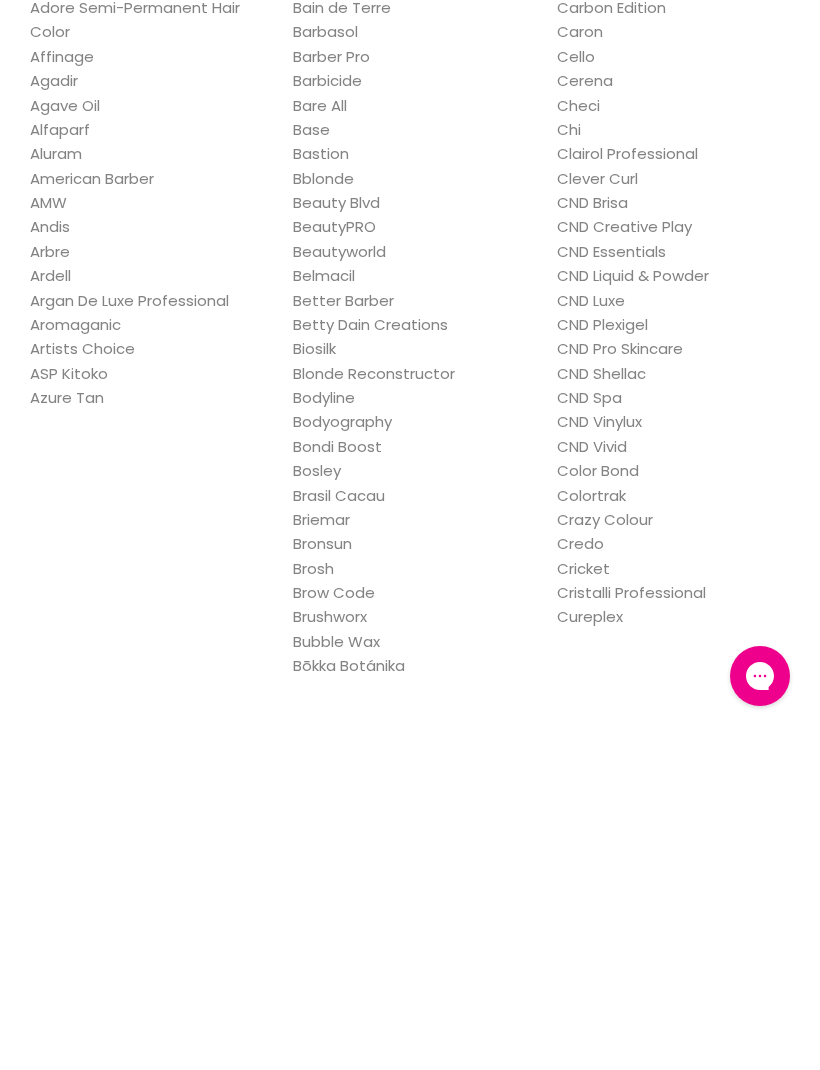 scroll, scrollTop: 0, scrollLeft: 0, axis: both 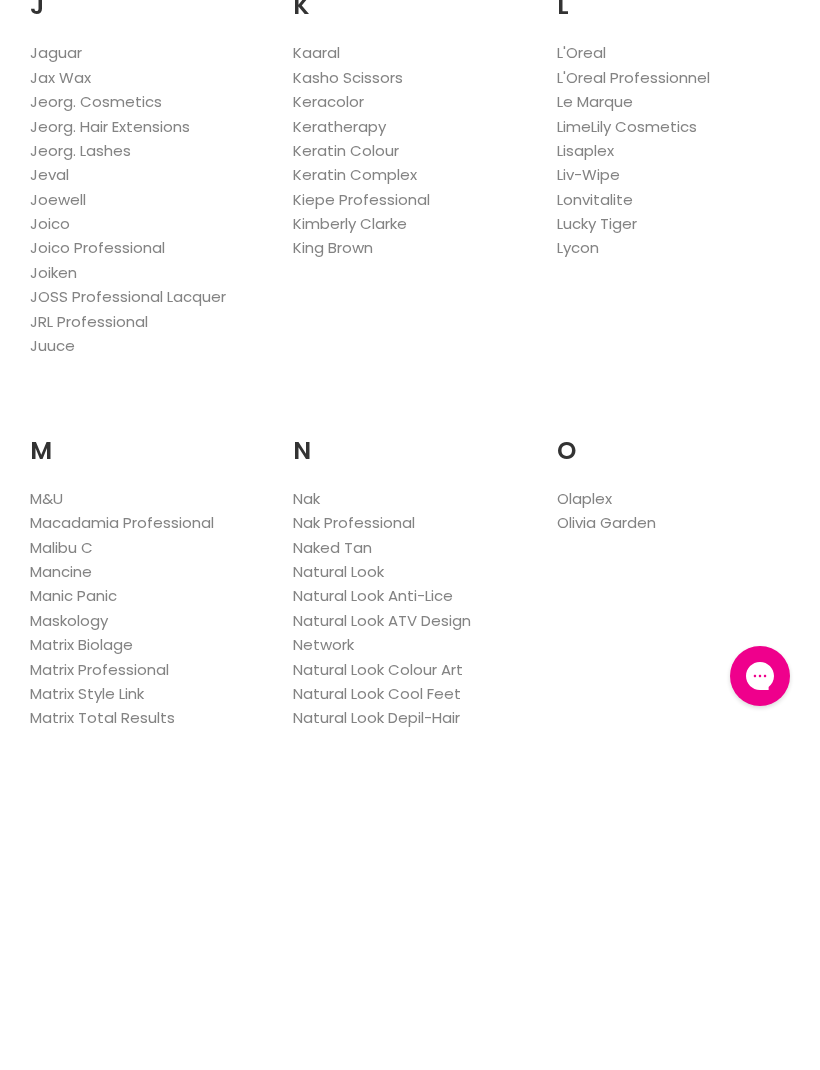 click on "Natural Look" at bounding box center (338, 908) 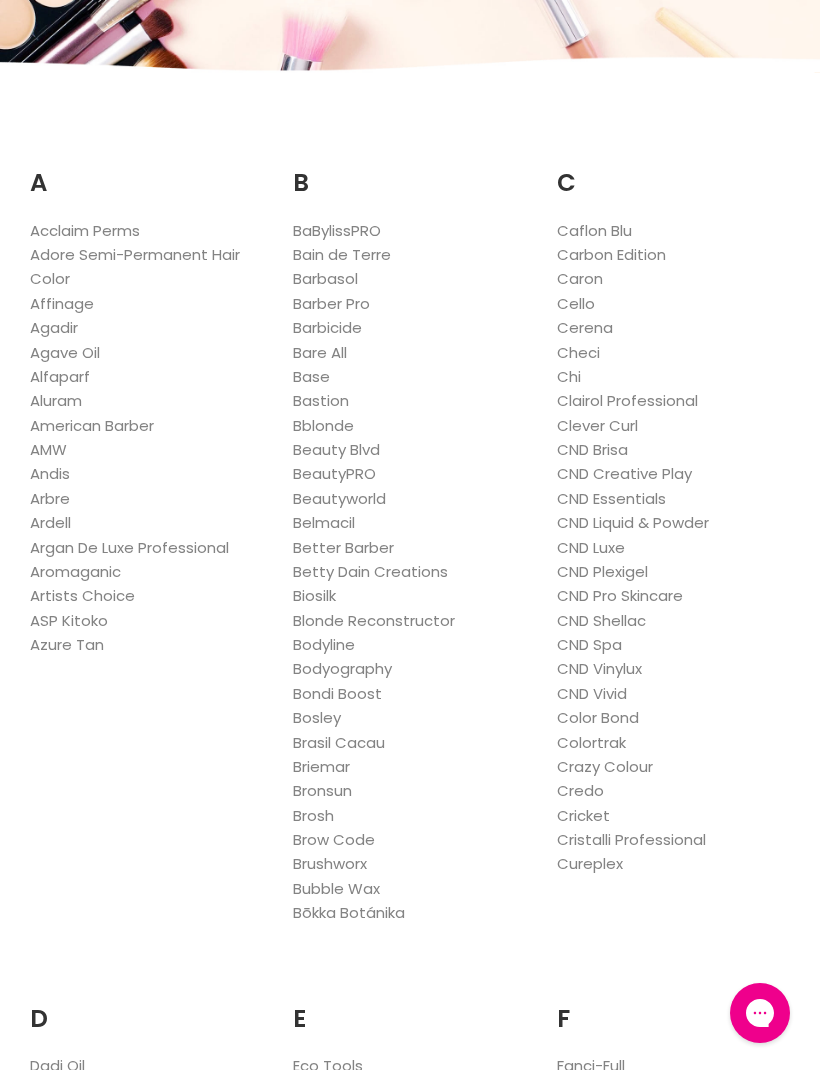 scroll, scrollTop: 2178, scrollLeft: 0, axis: vertical 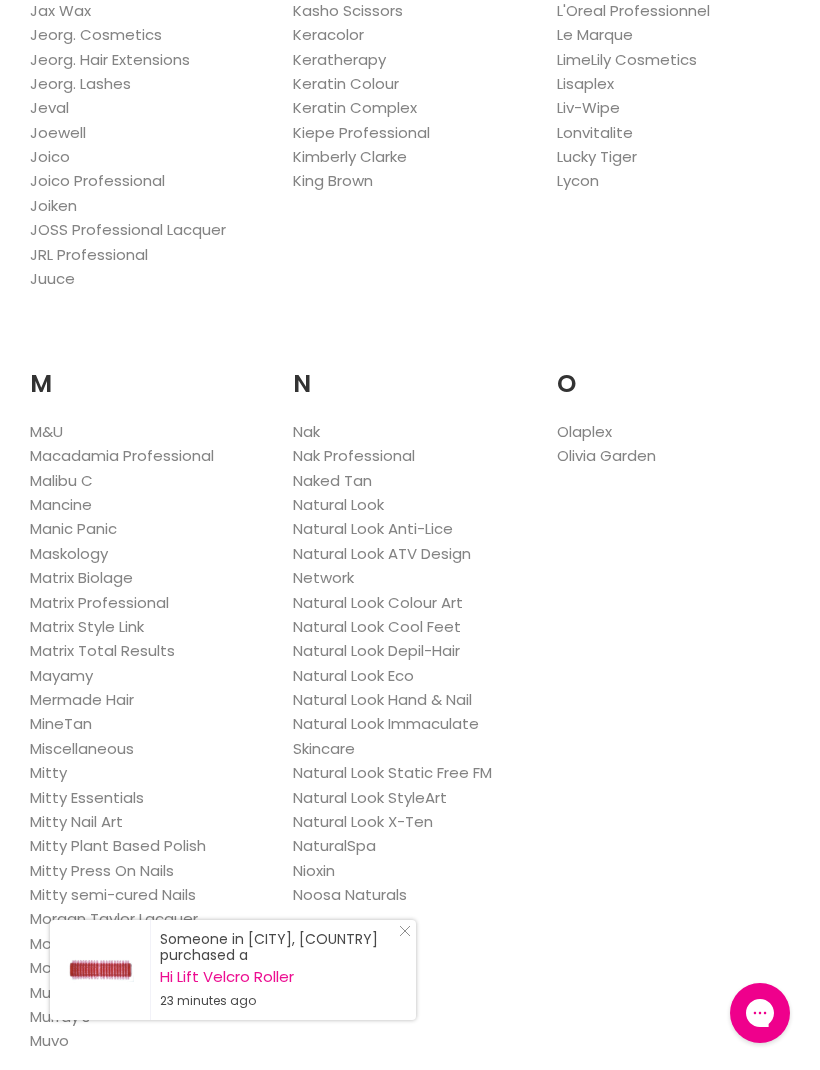 click on "Nak" at bounding box center [306, 431] 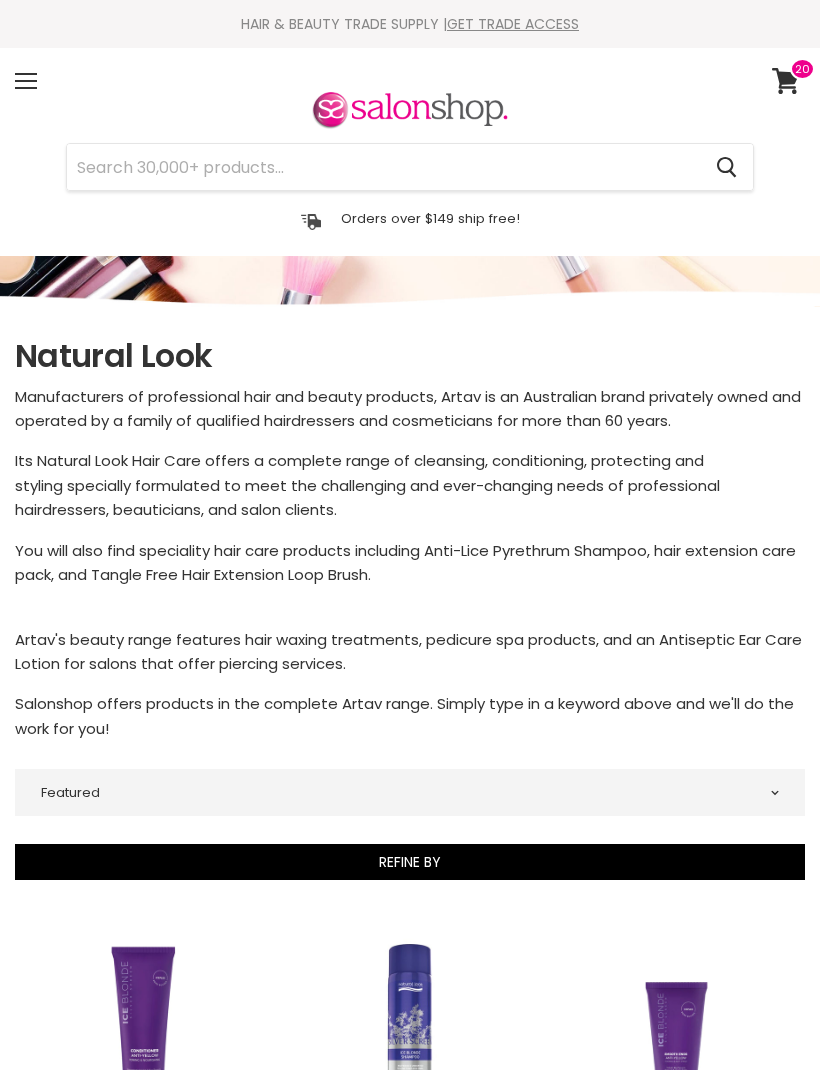 select on "manual" 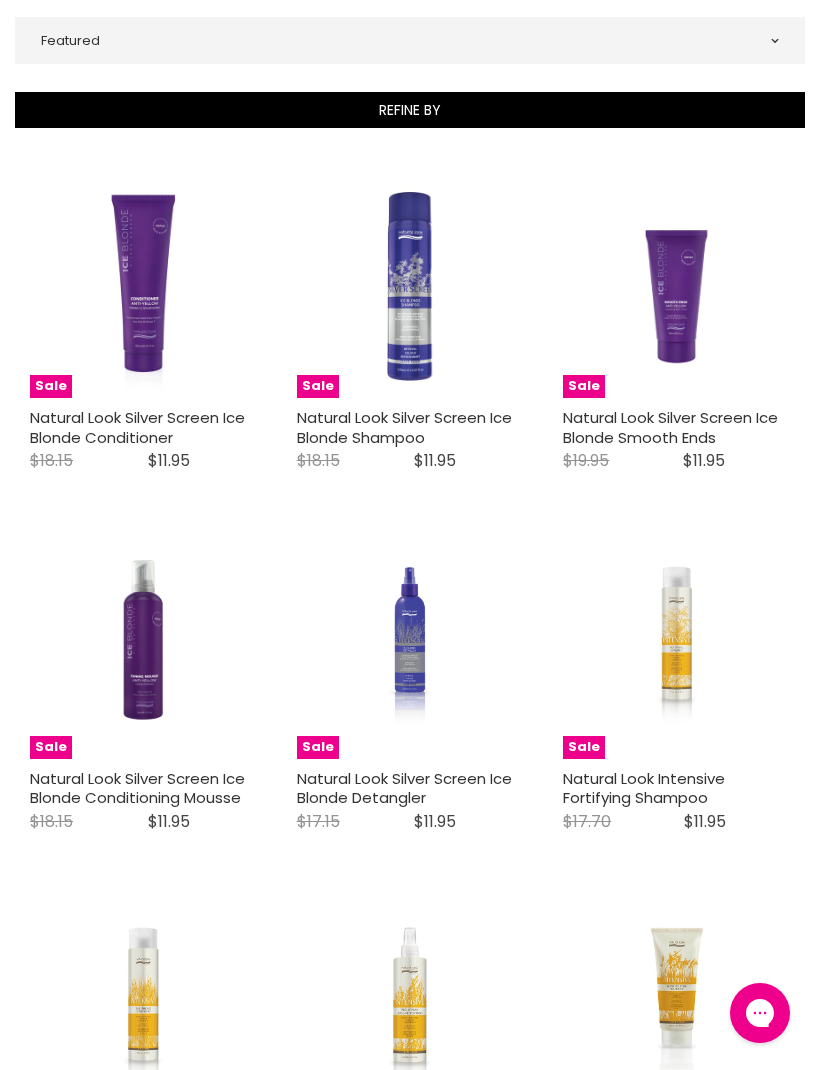 scroll, scrollTop: 0, scrollLeft: 0, axis: both 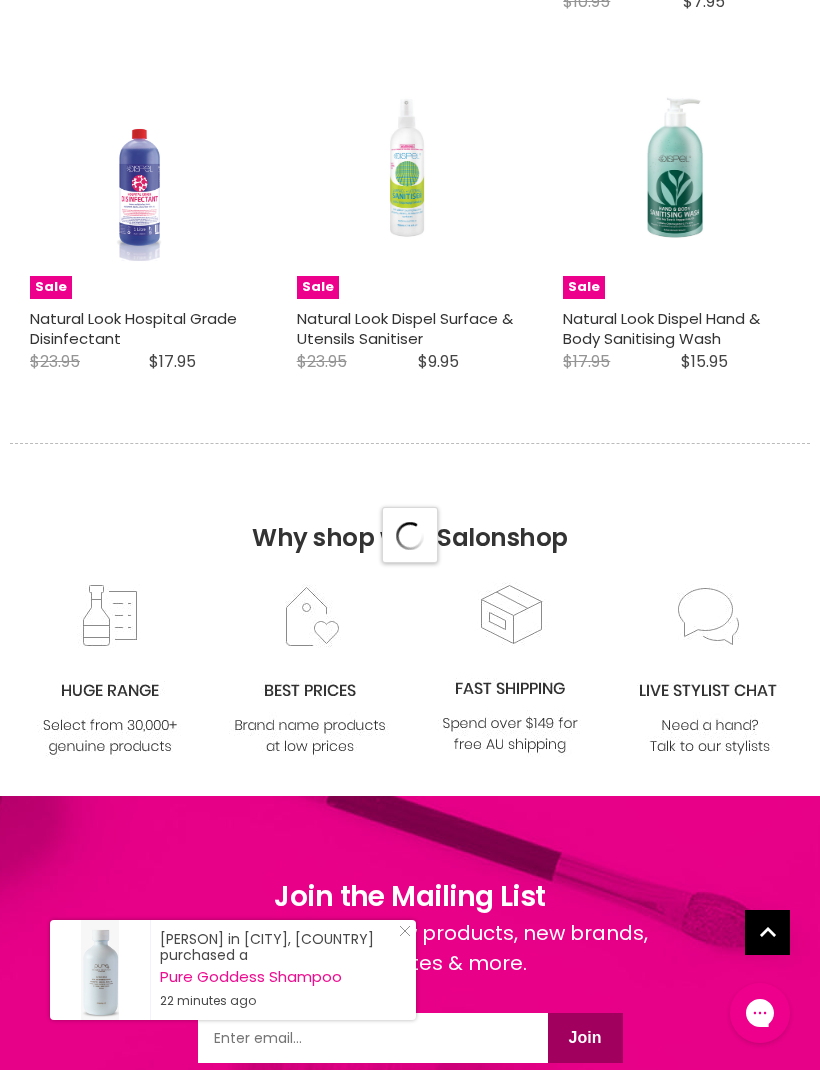 select on "manual" 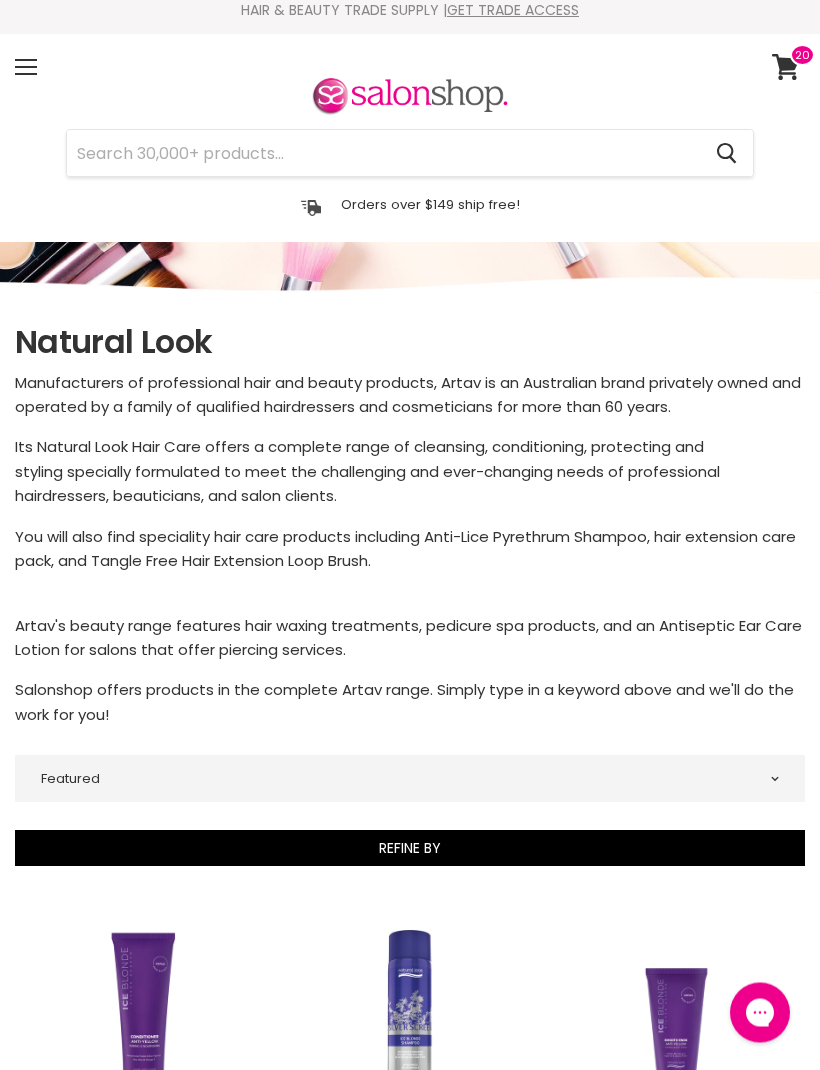 scroll, scrollTop: 0, scrollLeft: 0, axis: both 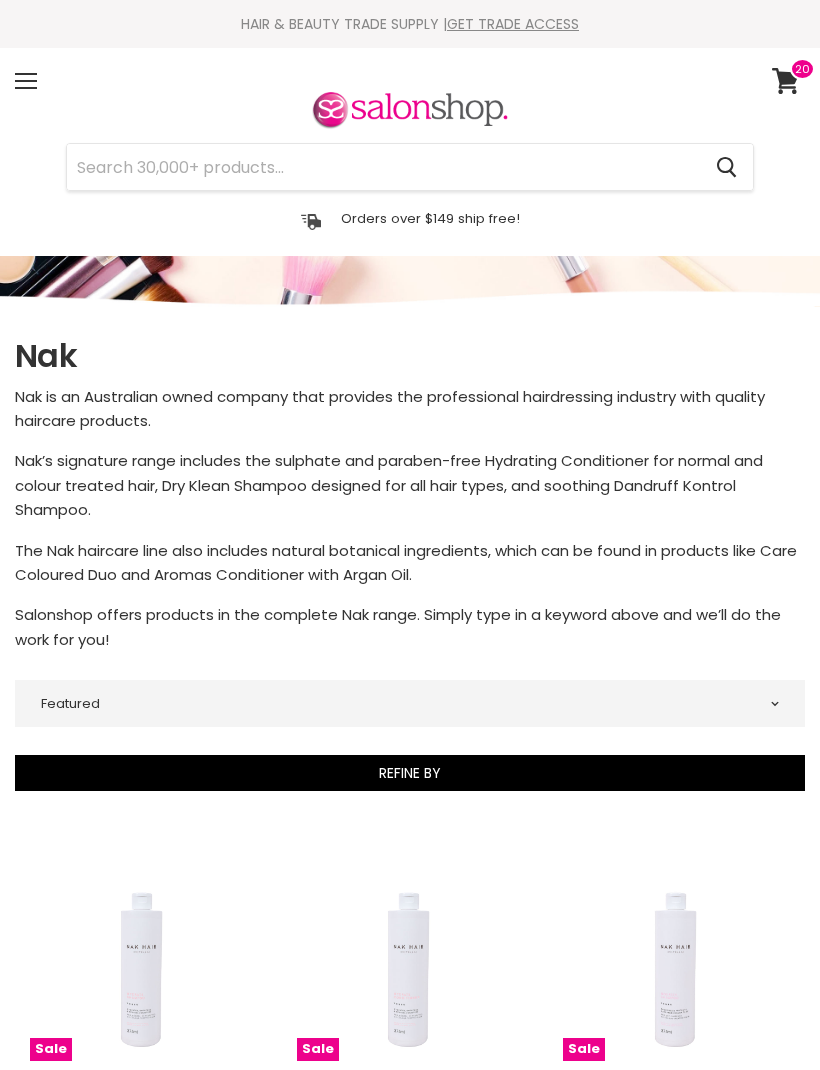 select on "manual" 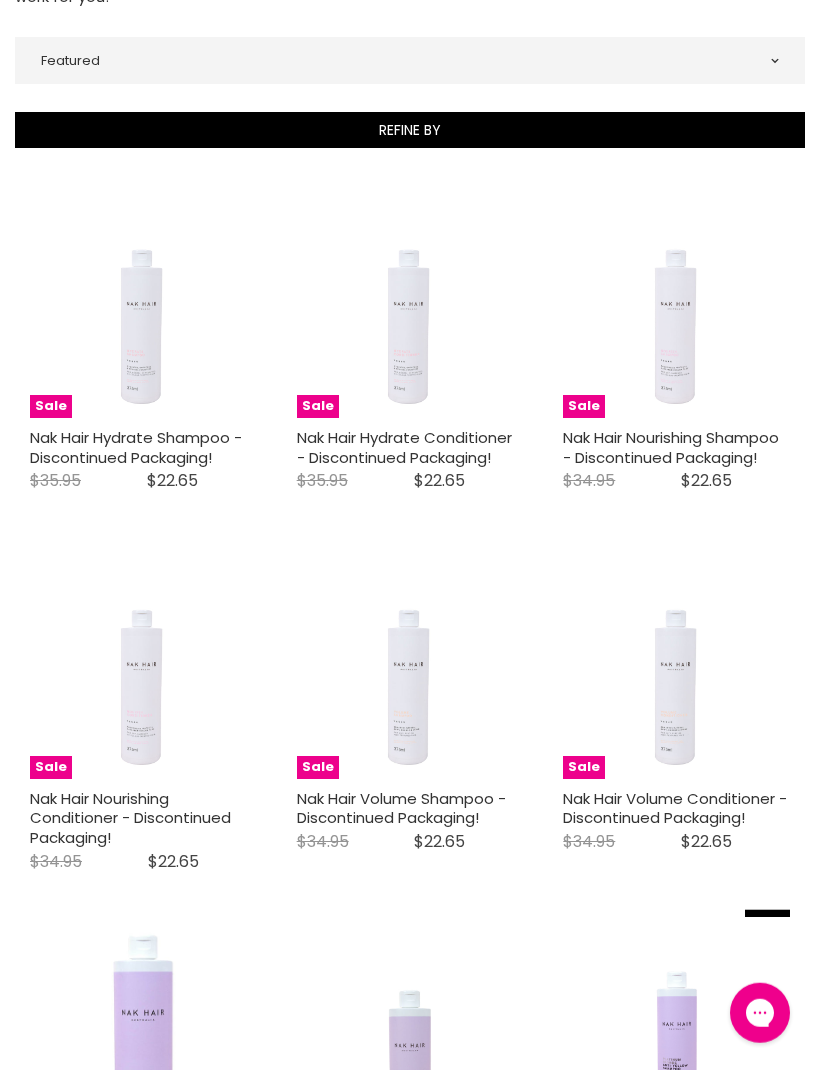scroll, scrollTop: 0, scrollLeft: 0, axis: both 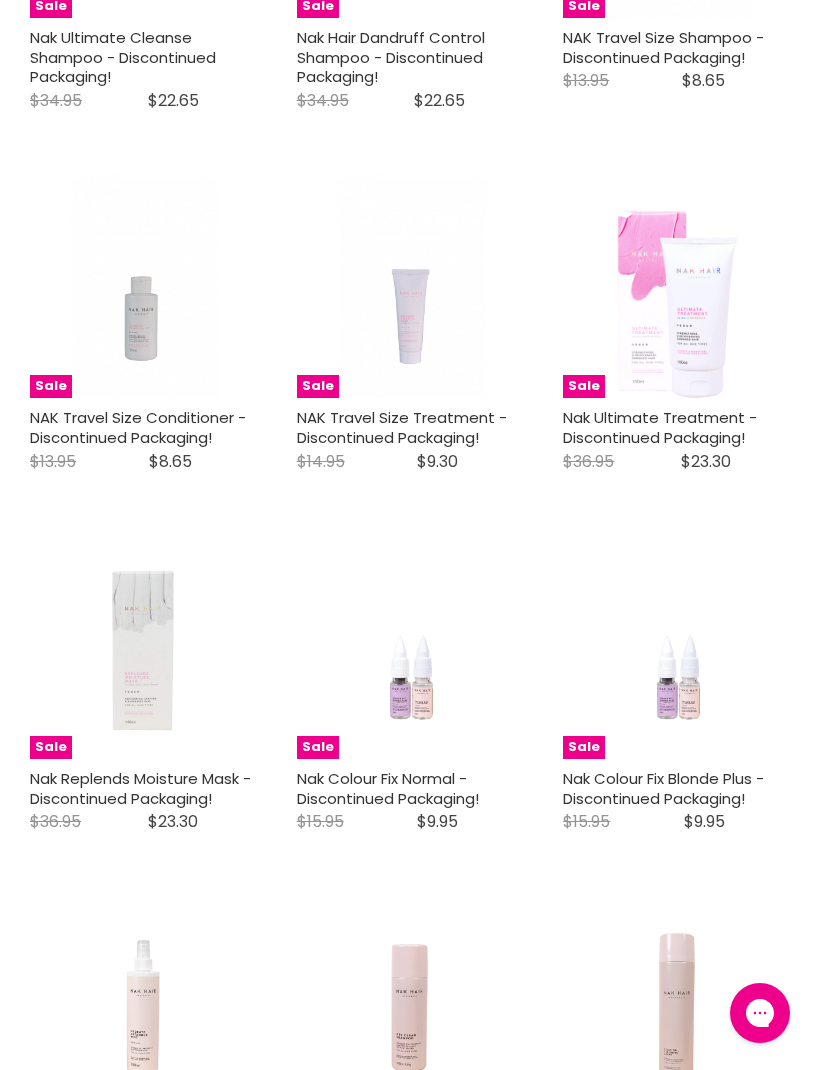 click on "Nak Ultimate Treatment - Discontinued Packaging!" at bounding box center (660, 427) 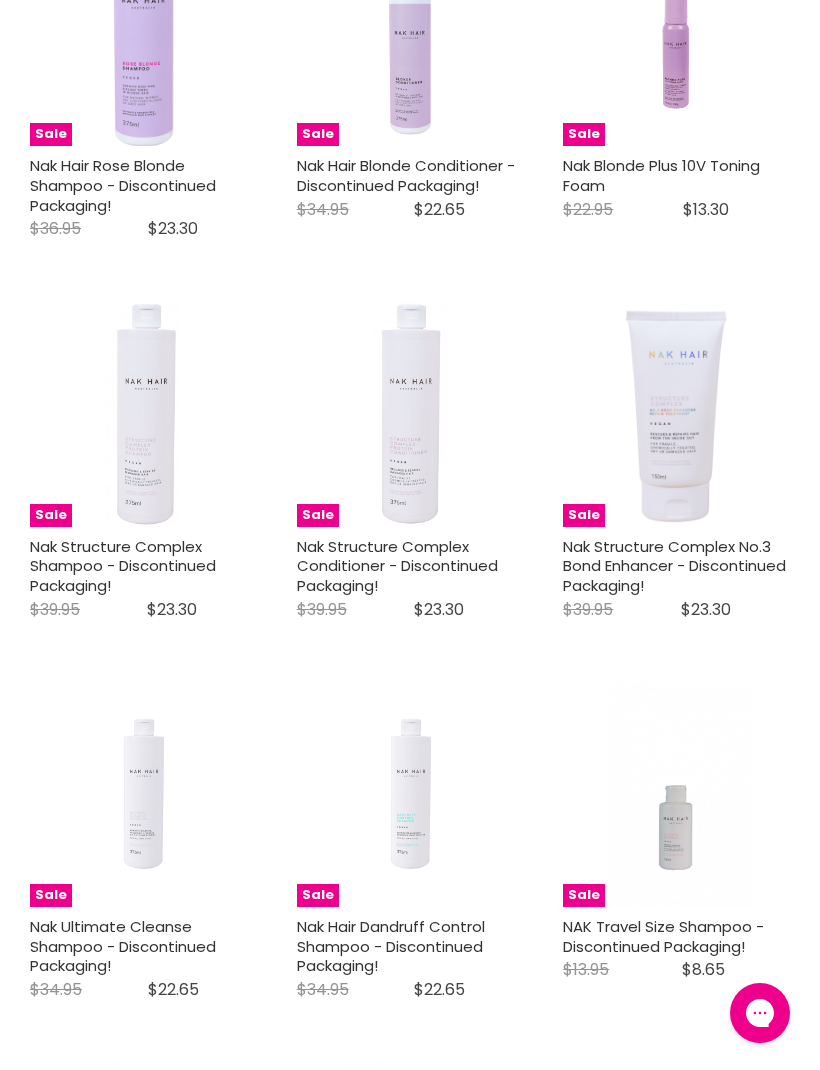 scroll, scrollTop: 2056, scrollLeft: 0, axis: vertical 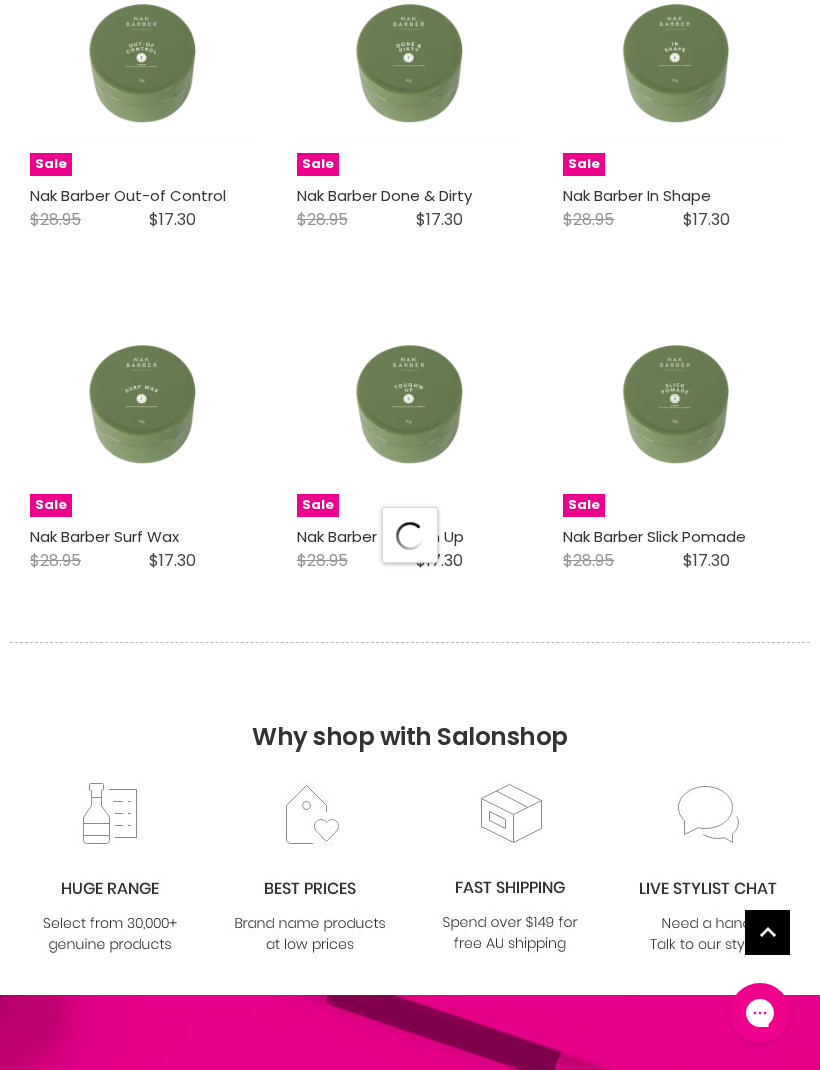 select on "manual" 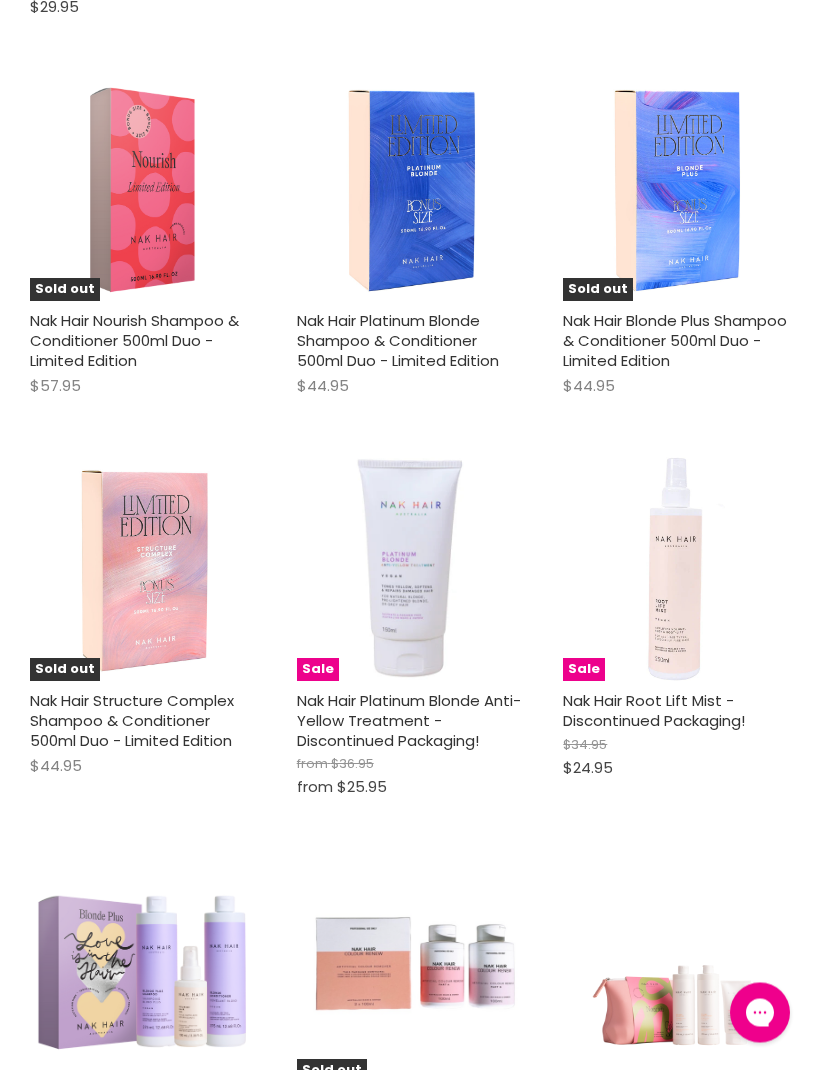 scroll, scrollTop: 8795, scrollLeft: 0, axis: vertical 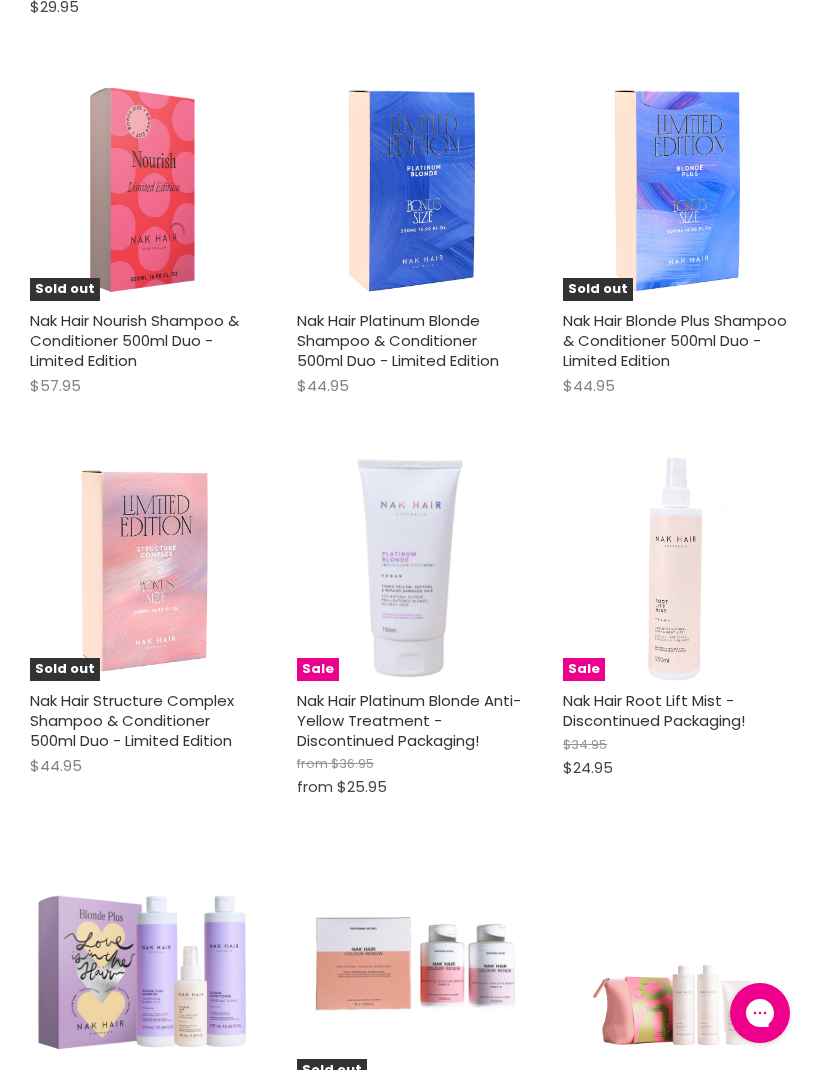 click on "Nak Hair Platinum Blonde Anti-Yellow Treatment - Discontinued Packaging!" at bounding box center (409, 720) 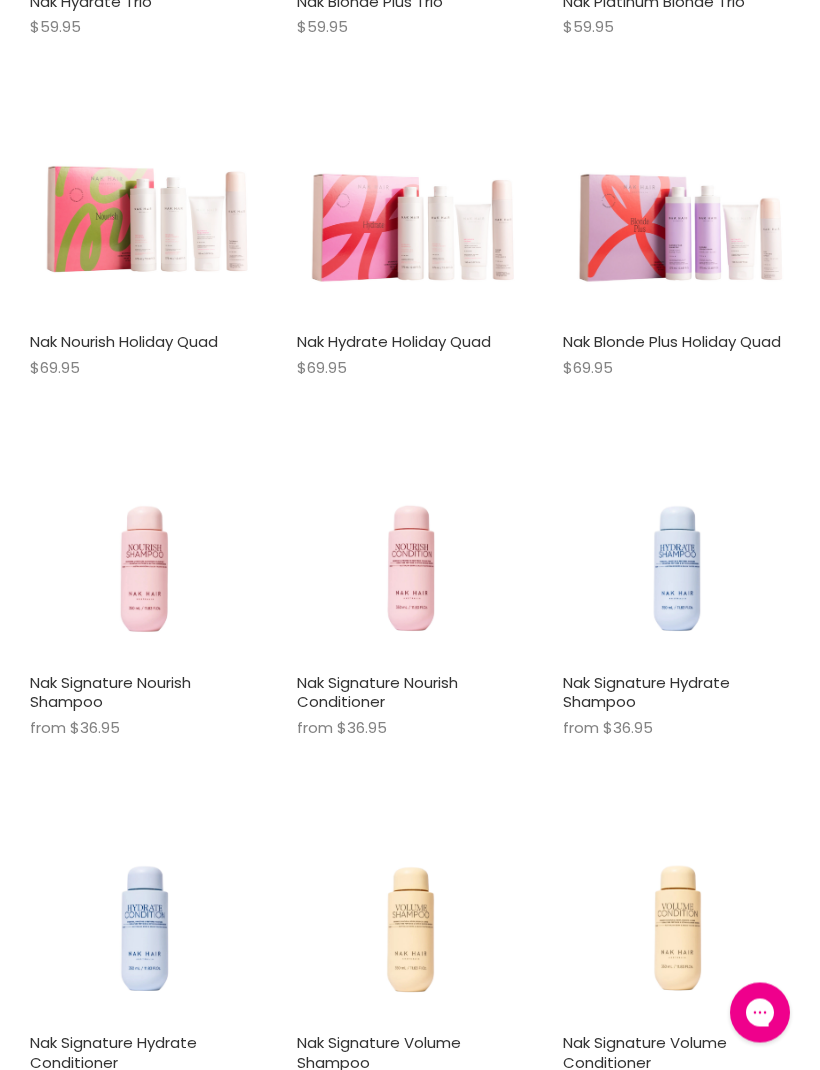 scroll, scrollTop: 10374, scrollLeft: 0, axis: vertical 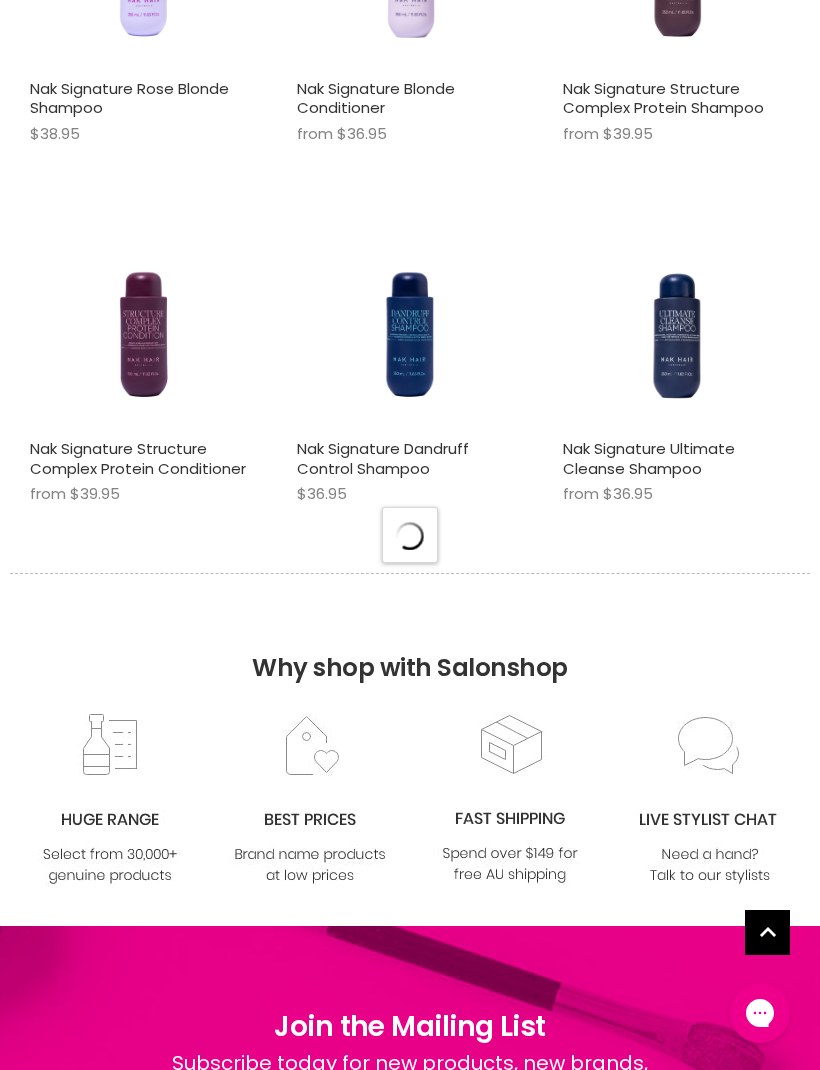 select on "manual" 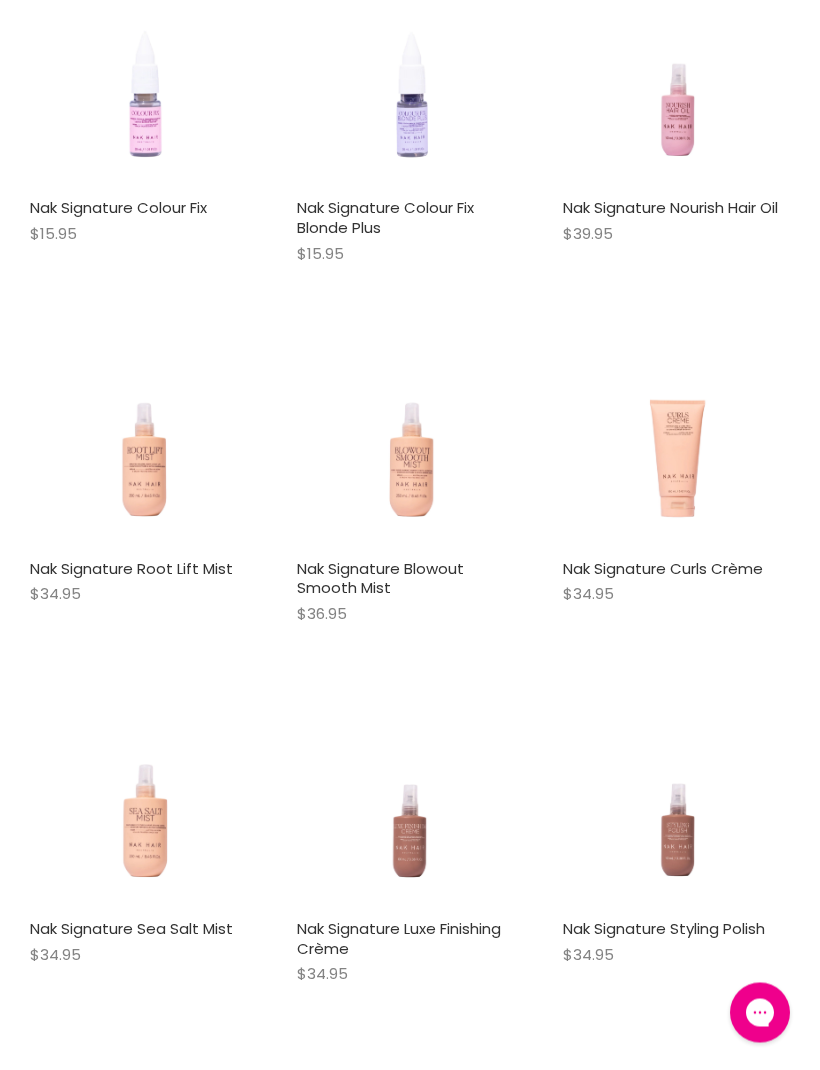 scroll, scrollTop: 13272, scrollLeft: 0, axis: vertical 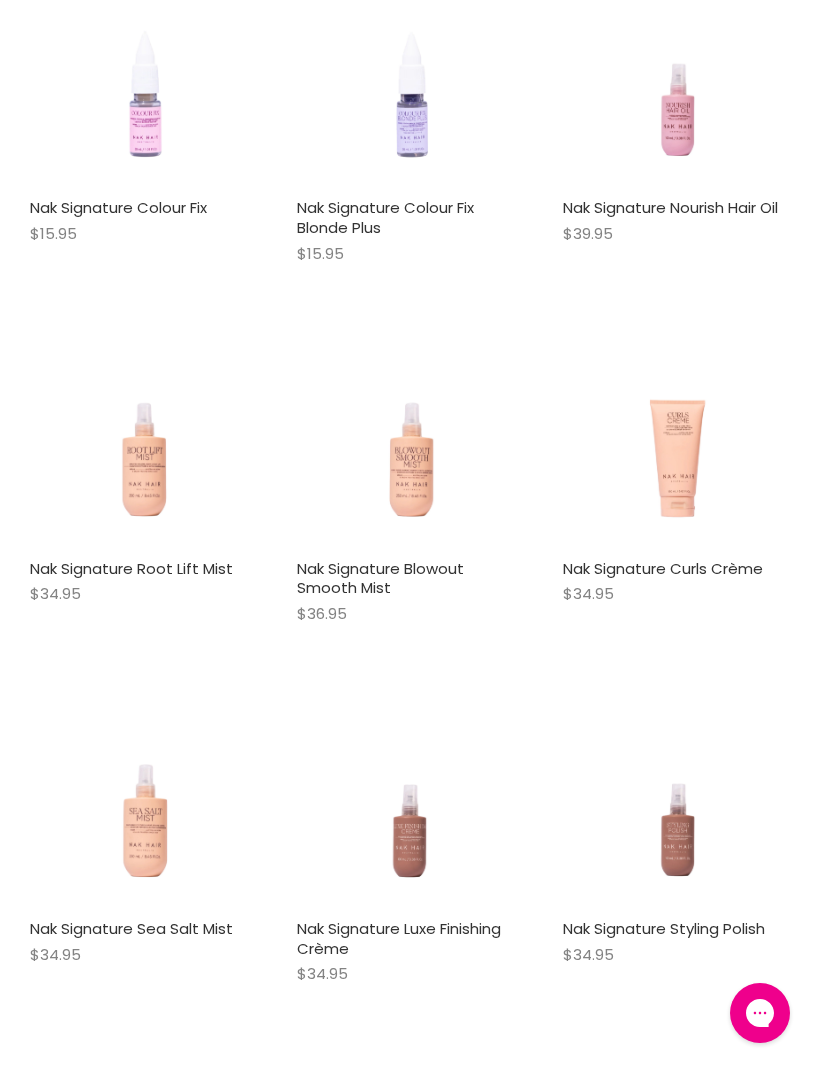 click on "Nak Signature Blowout Smooth Mist" at bounding box center [380, 578] 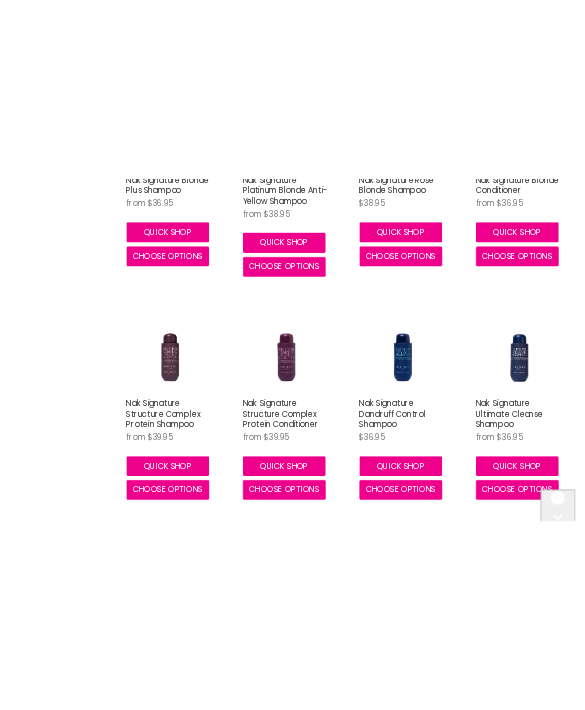 scroll, scrollTop: 18083, scrollLeft: 0, axis: vertical 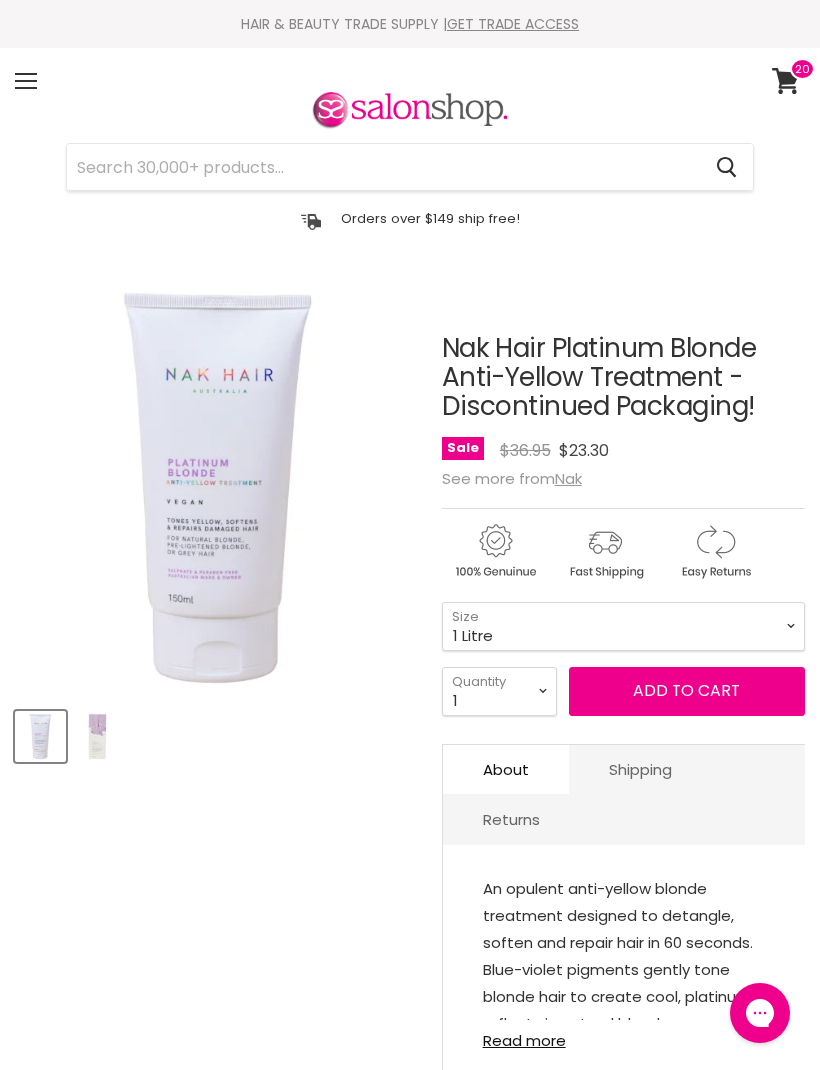select on "1 Litre" 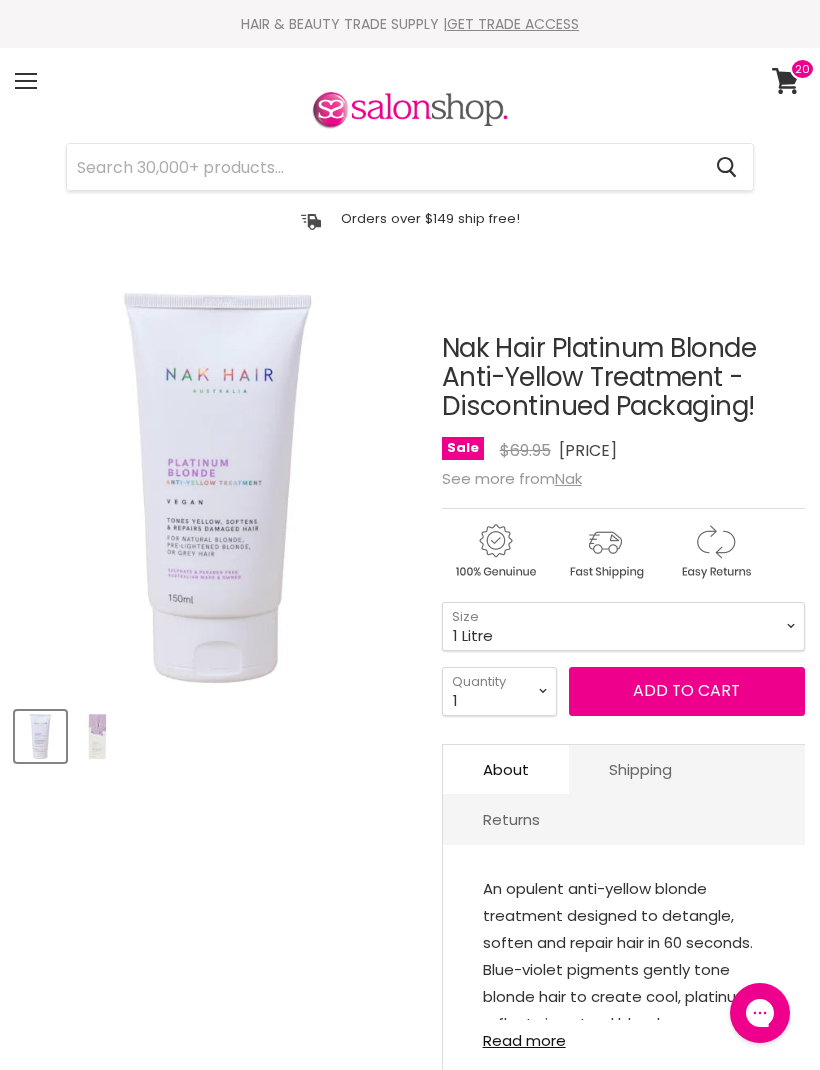 scroll, scrollTop: 0, scrollLeft: 0, axis: both 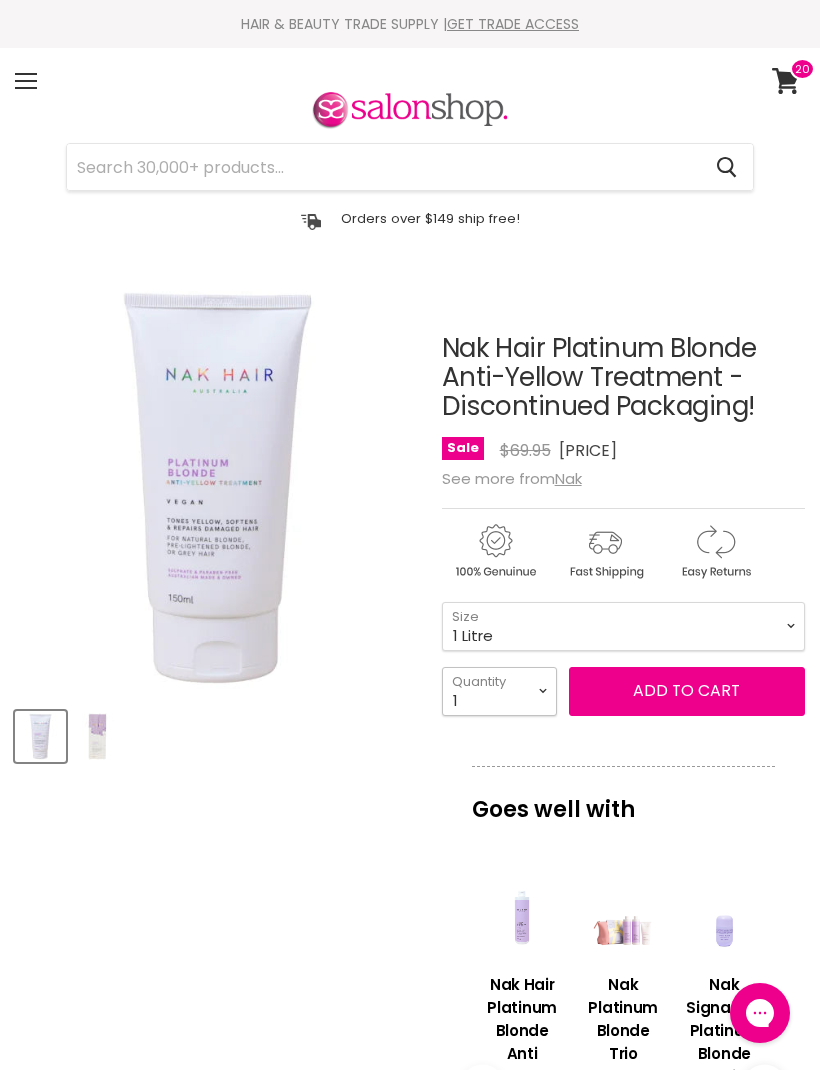 click on "1
2
3
4
5
6
7
8
9
10+" at bounding box center [499, 691] 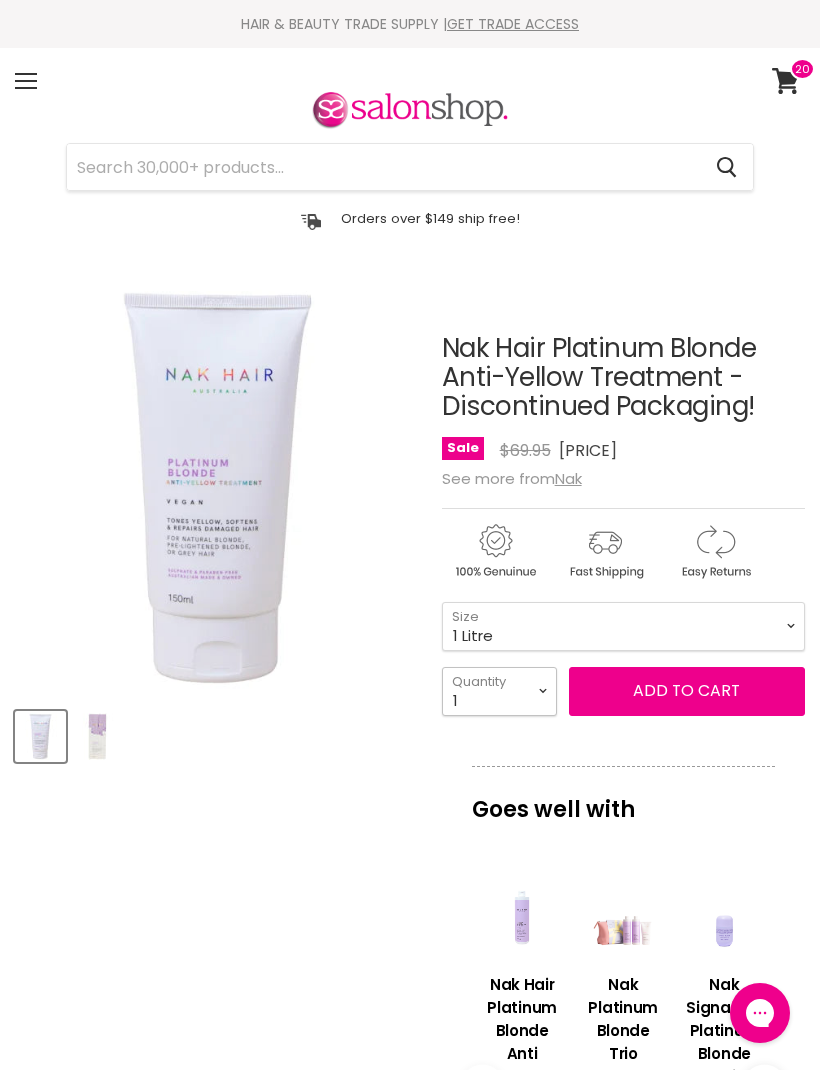select on "2" 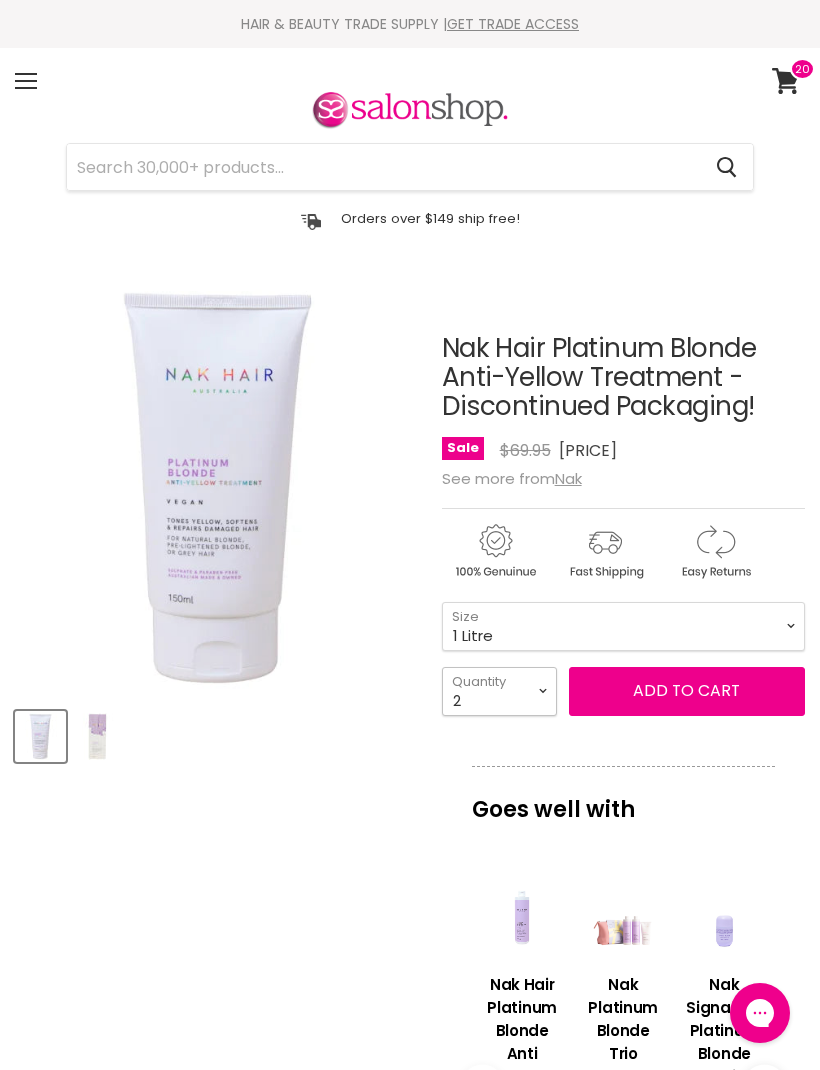 type on "2" 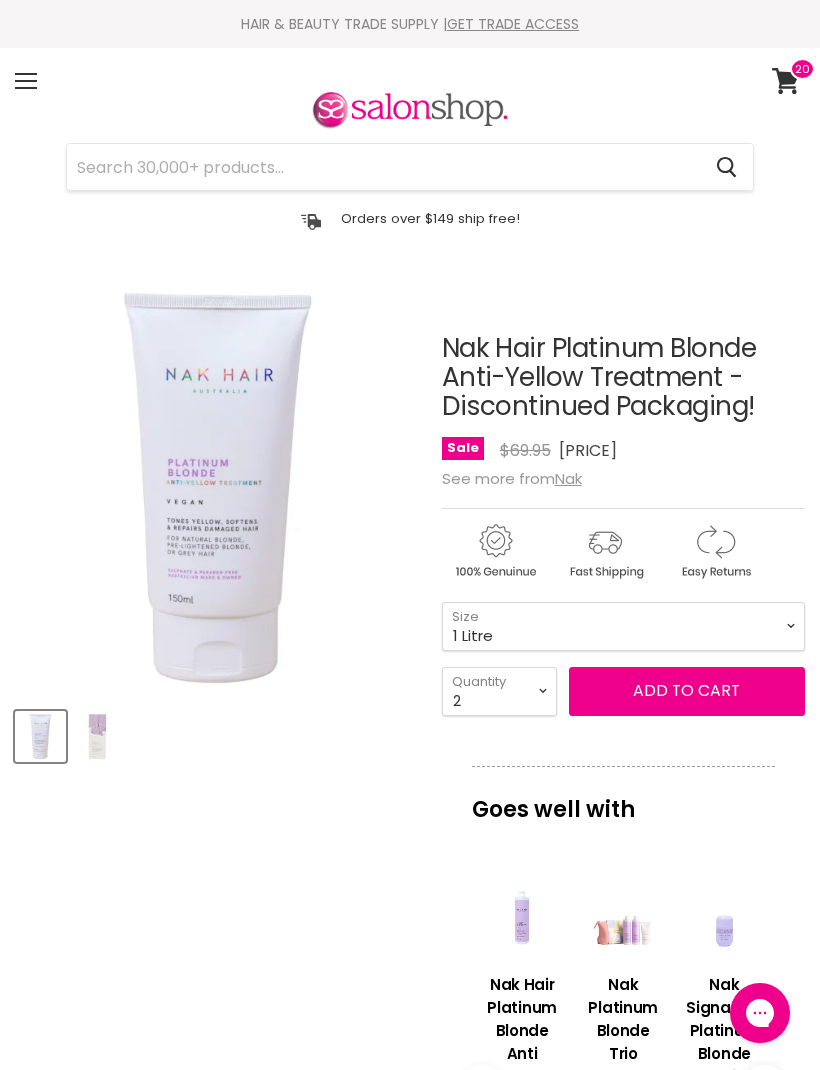 click on "Add to cart" at bounding box center (687, 691) 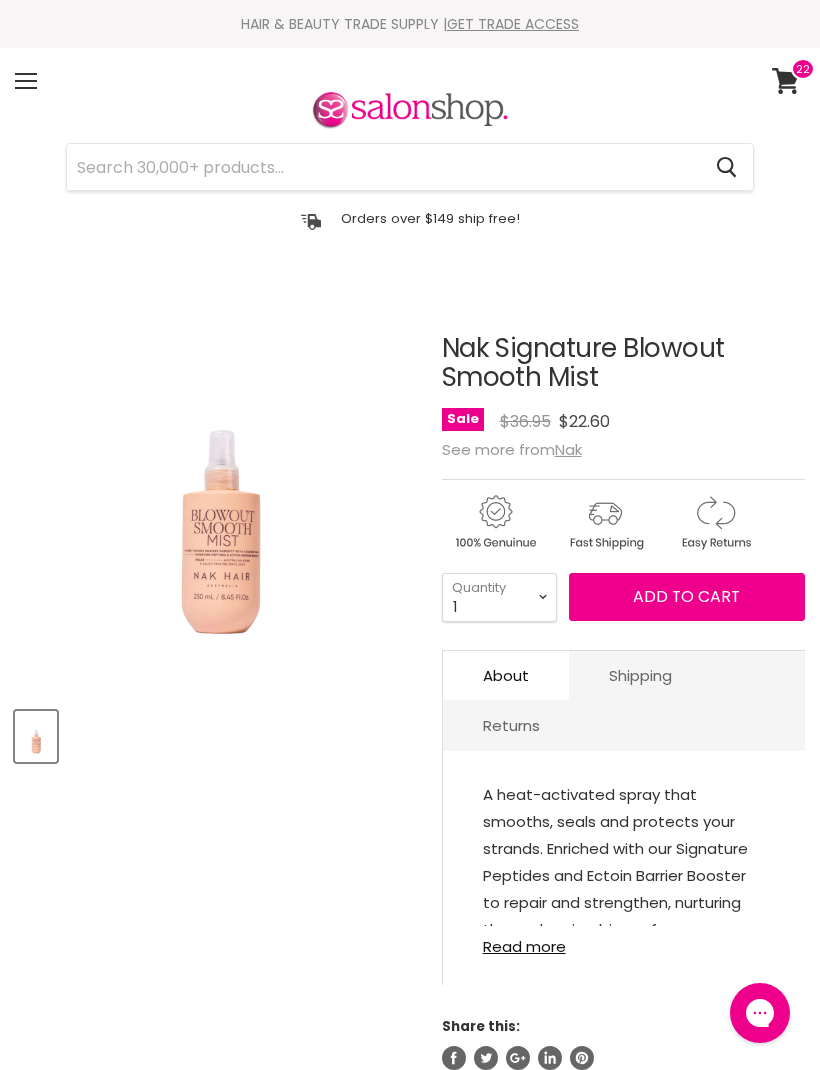 scroll, scrollTop: 0, scrollLeft: 0, axis: both 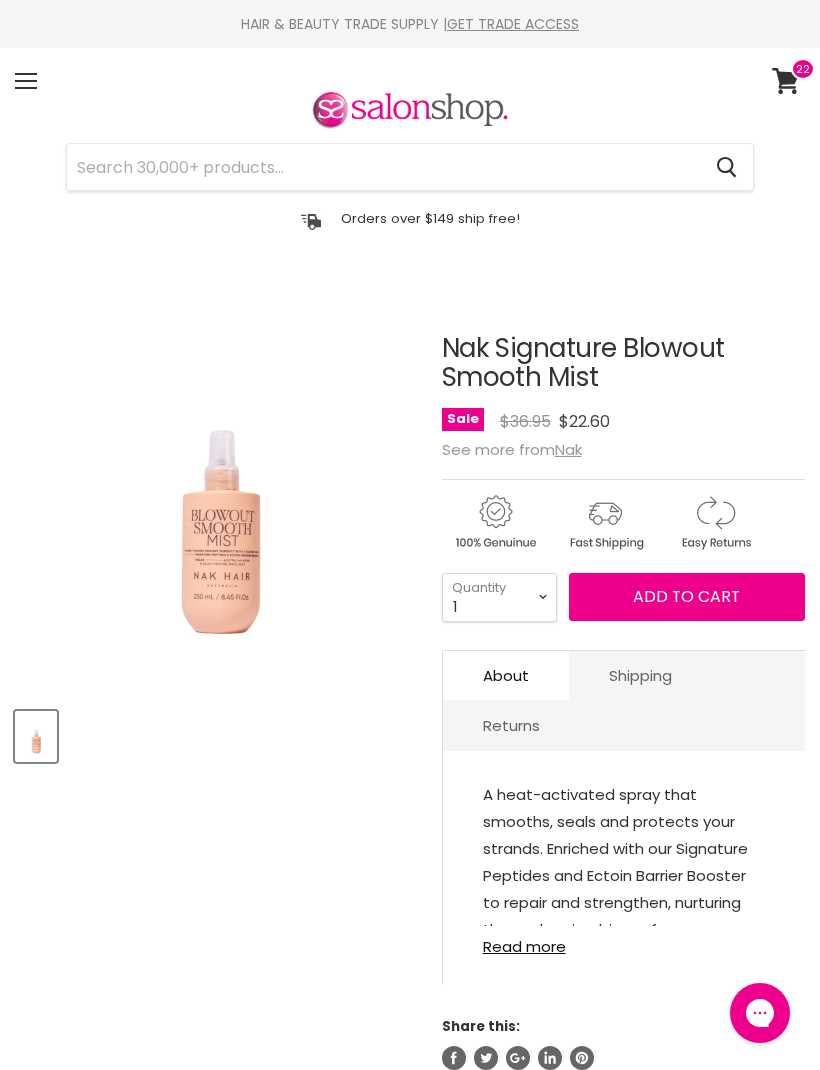 select on "3" 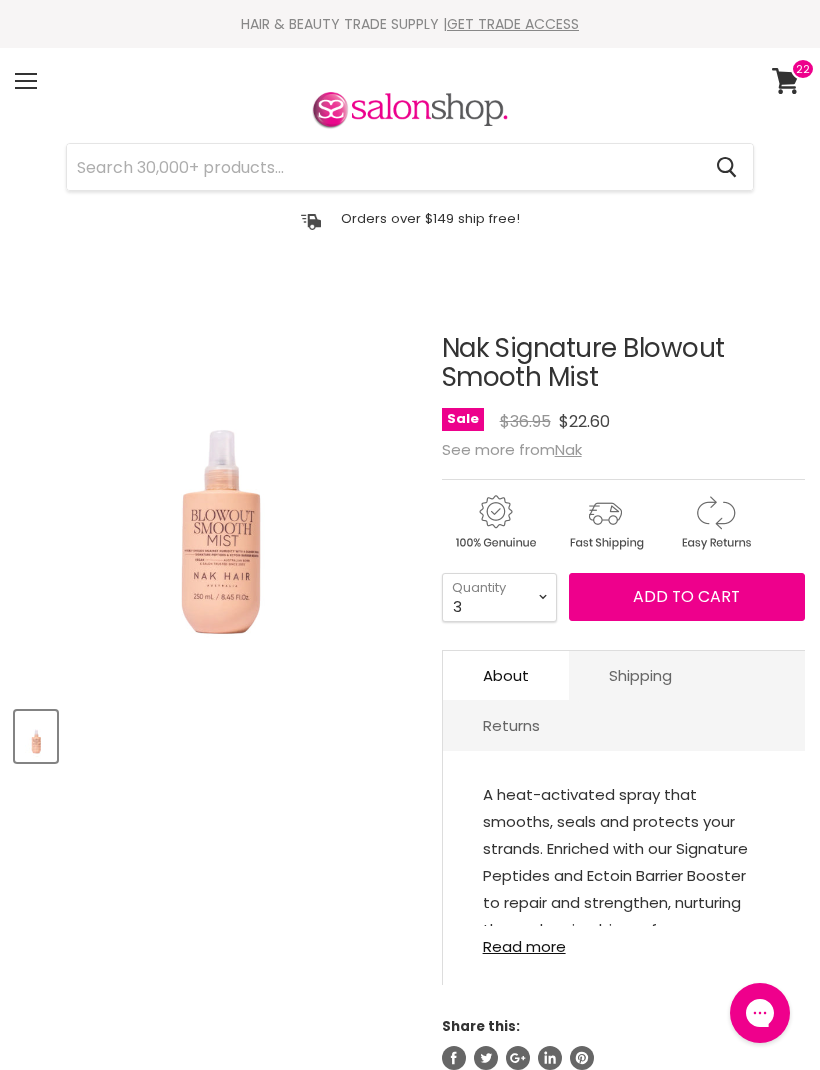 type on "3" 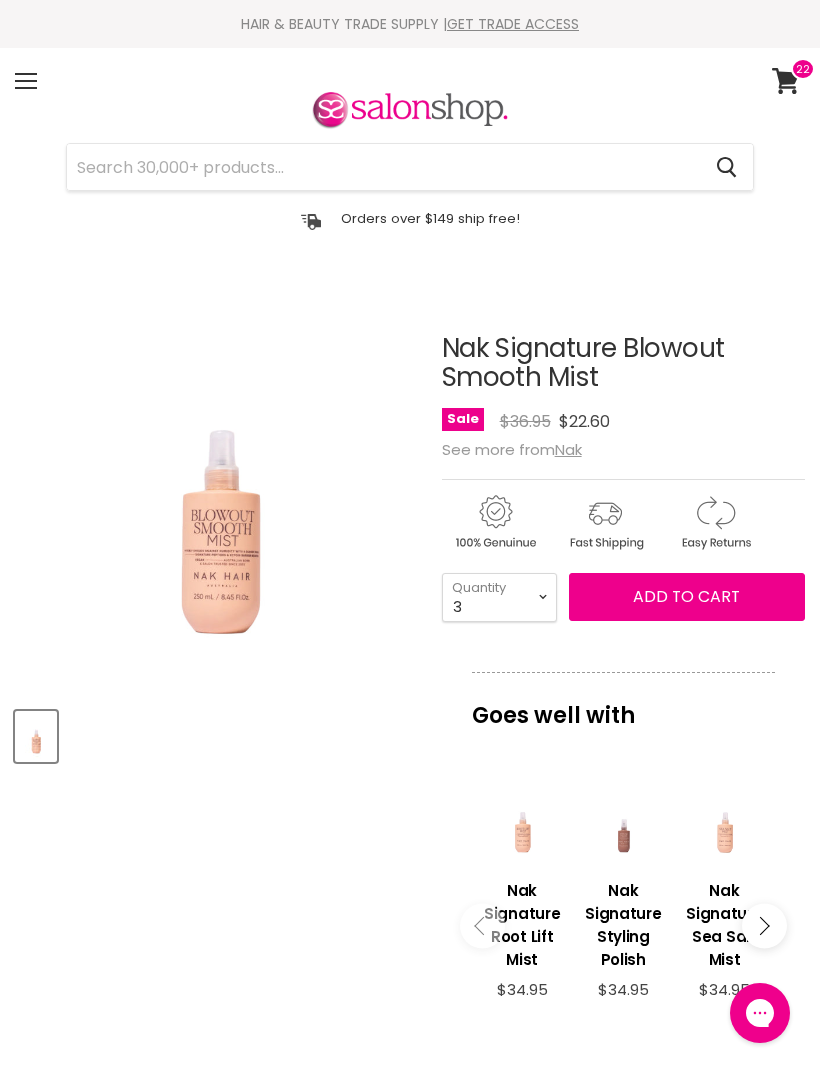 click on "Add to cart" at bounding box center [686, 596] 